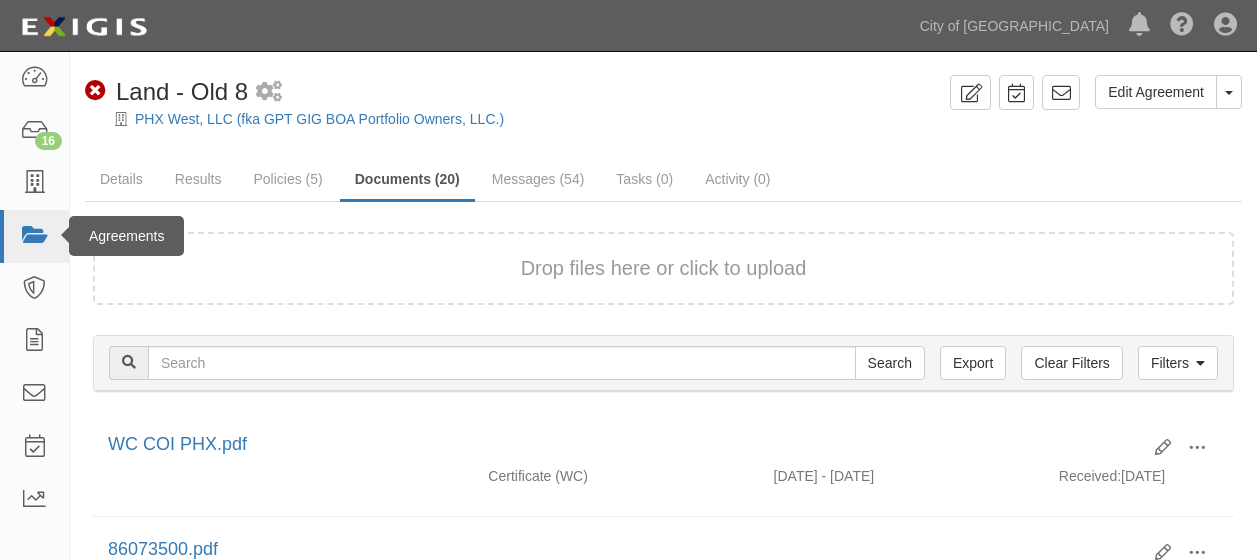 scroll, scrollTop: 0, scrollLeft: 0, axis: both 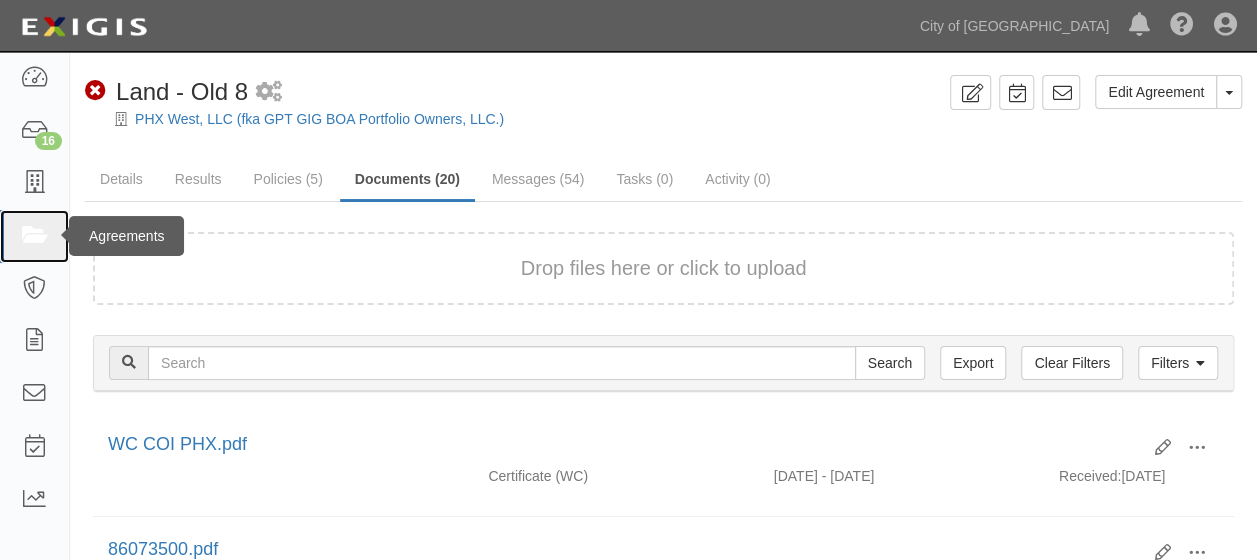 click at bounding box center [34, 236] 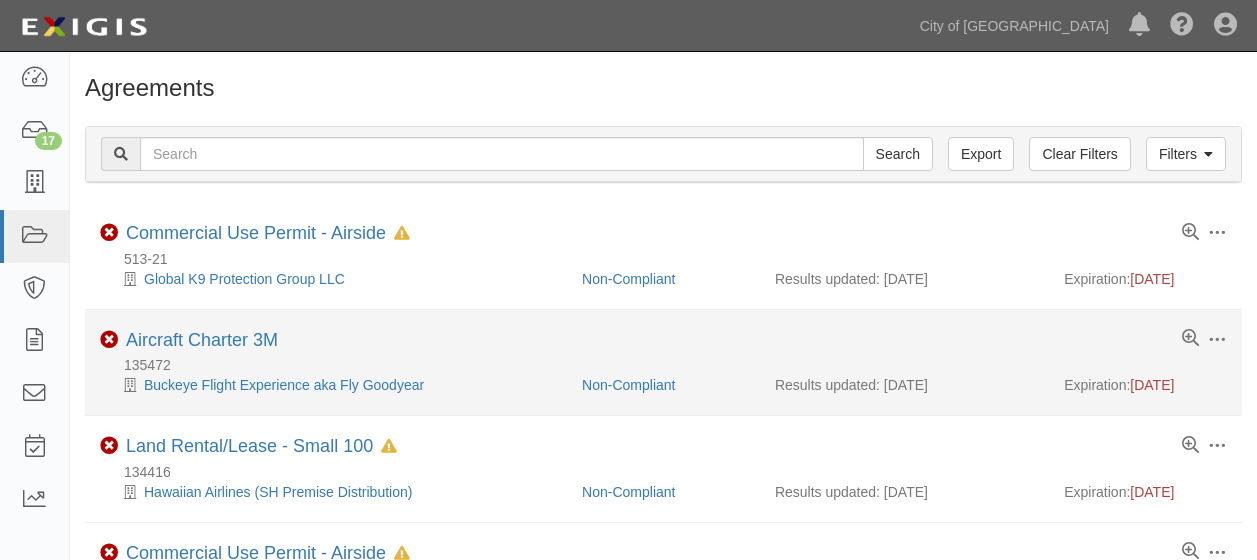 scroll, scrollTop: 0, scrollLeft: 0, axis: both 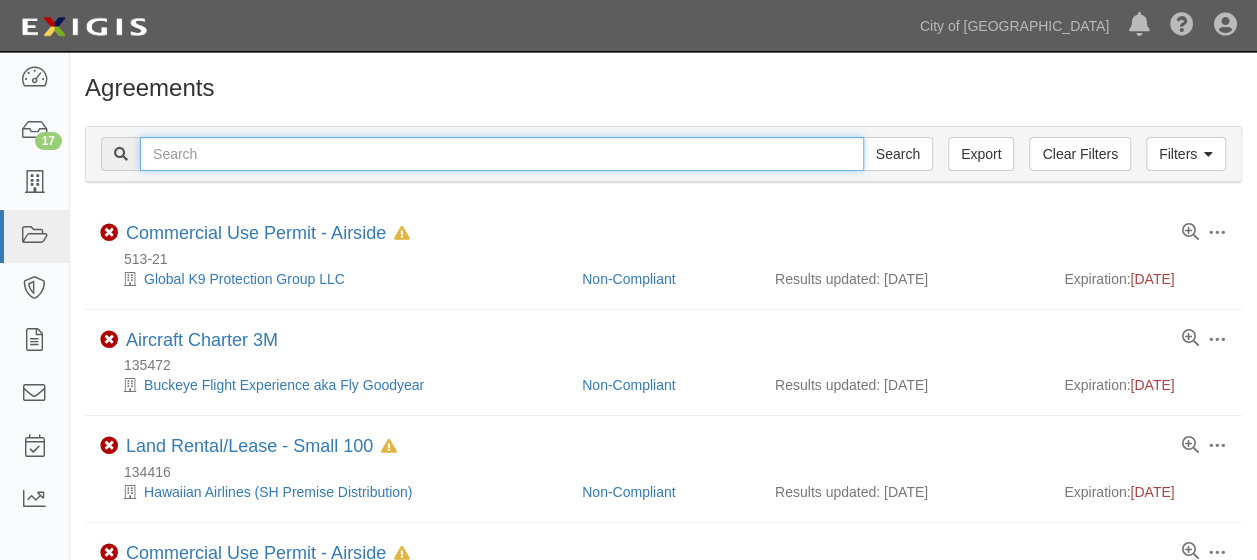 click at bounding box center [502, 154] 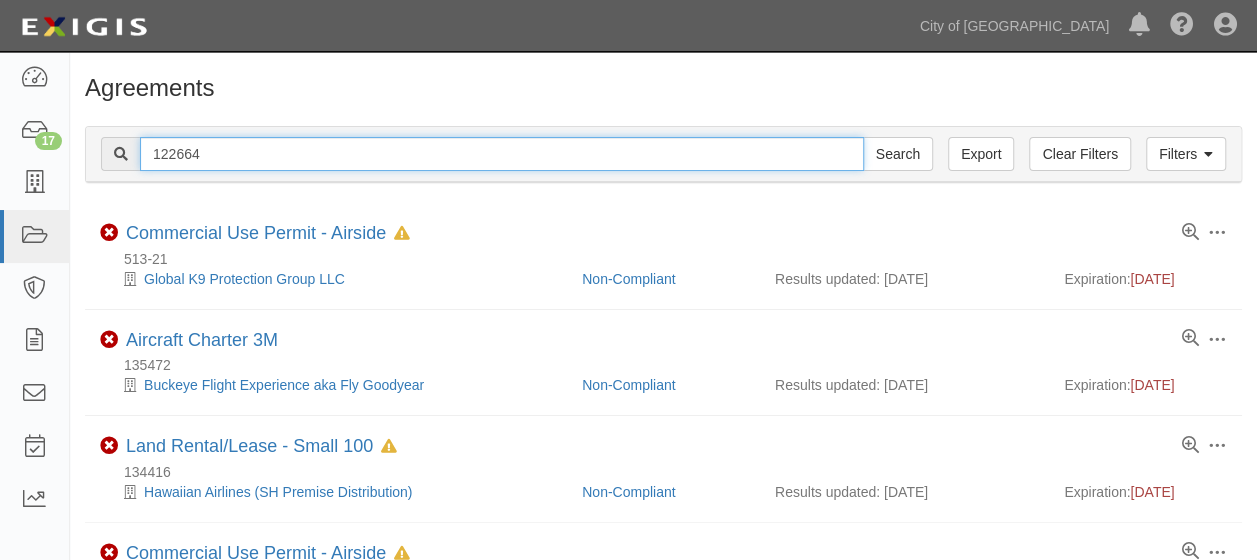 type on "122664" 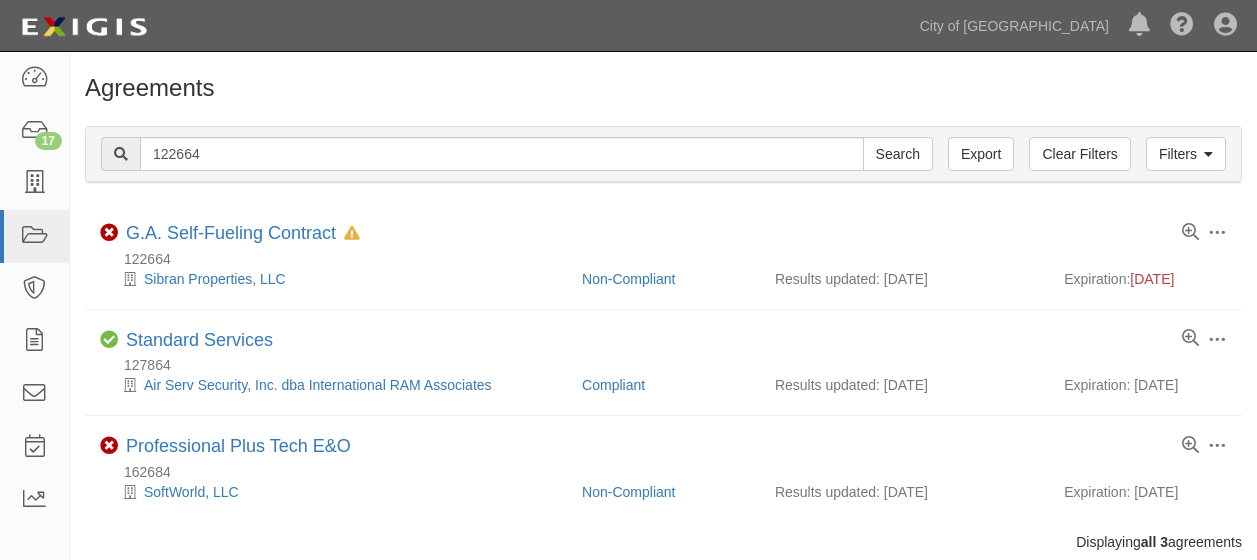scroll, scrollTop: 0, scrollLeft: 0, axis: both 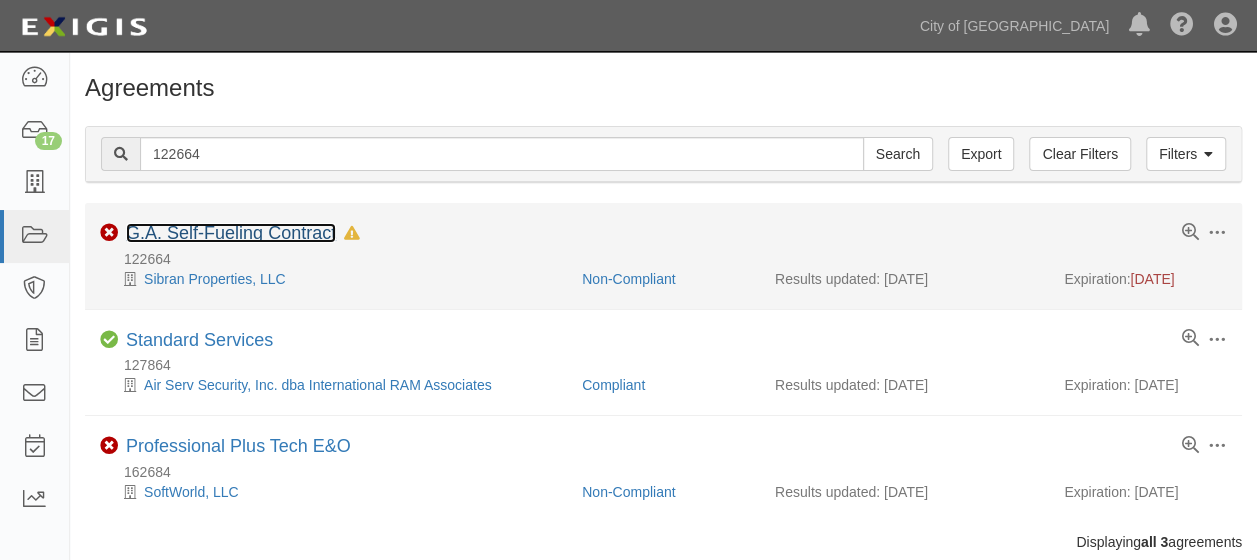 click on "G.A. Self-Fueling Contract" at bounding box center (231, 233) 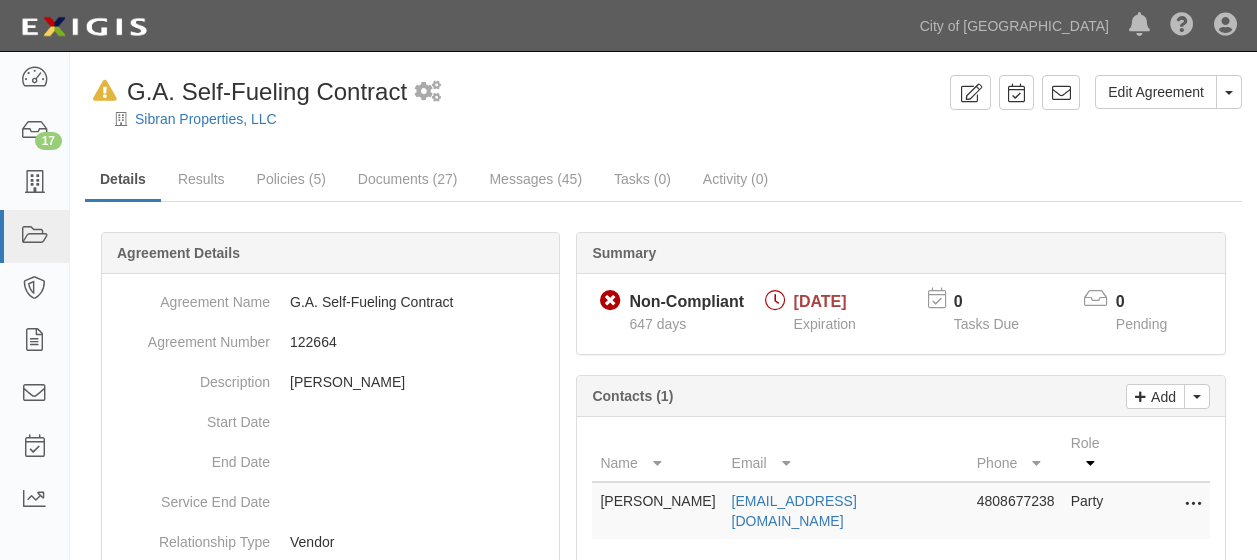 scroll, scrollTop: 0, scrollLeft: 0, axis: both 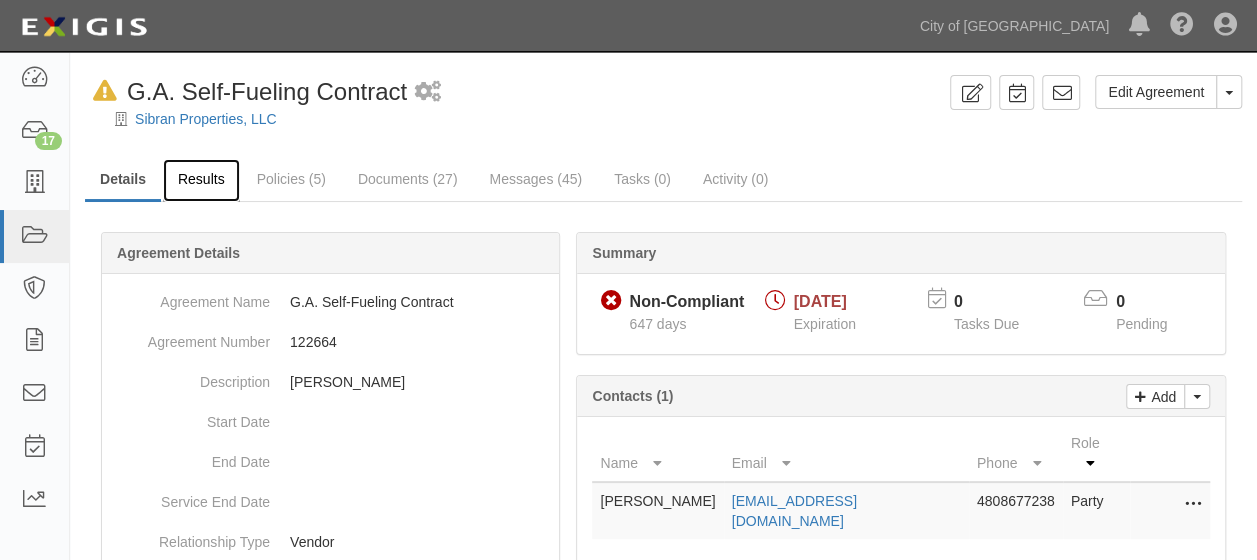 click on "Results" at bounding box center (201, 180) 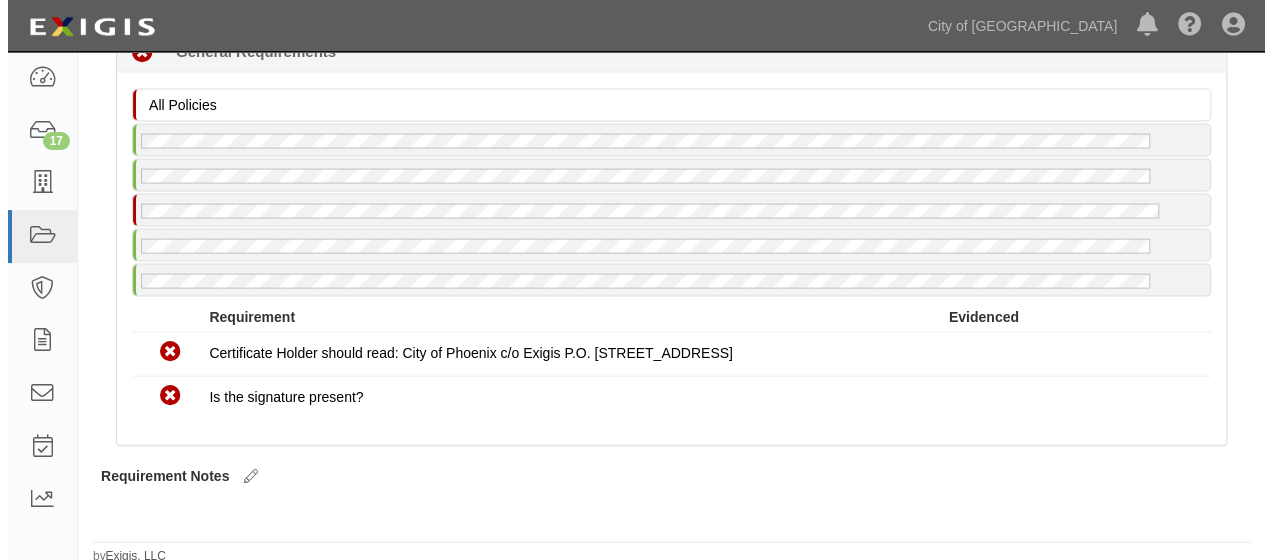 scroll, scrollTop: 2024, scrollLeft: 0, axis: vertical 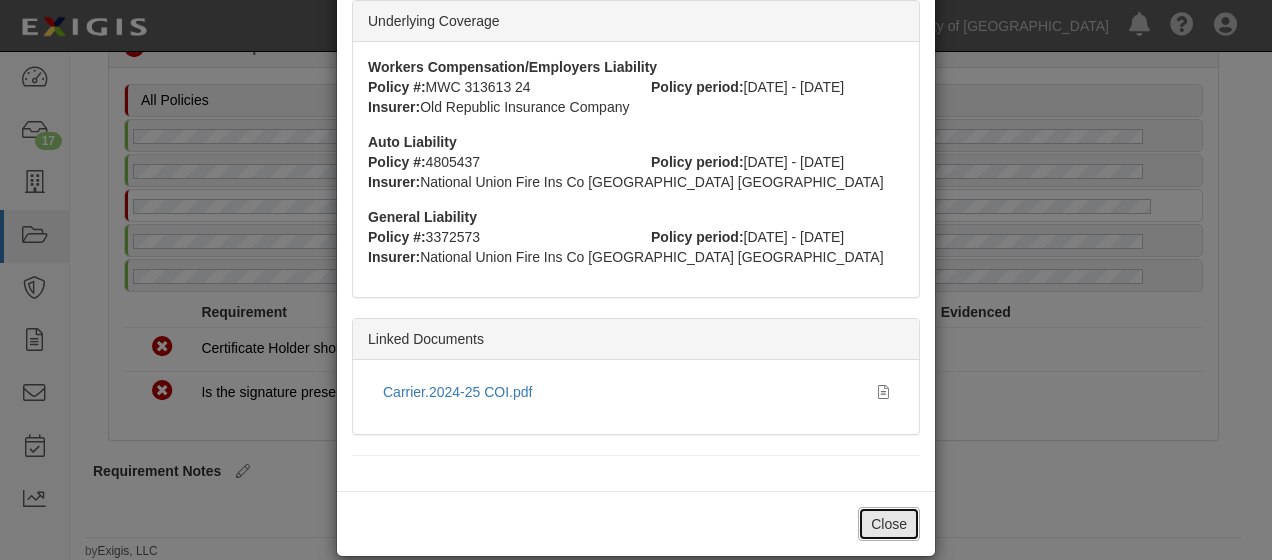 click on "Close" at bounding box center [889, 524] 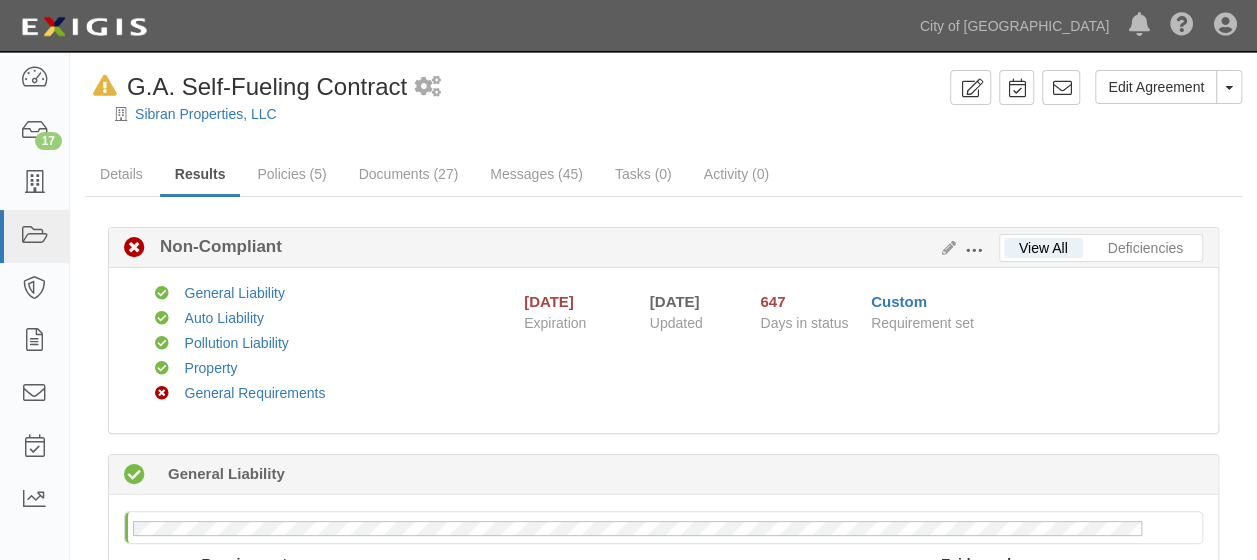 scroll, scrollTop: 0, scrollLeft: 0, axis: both 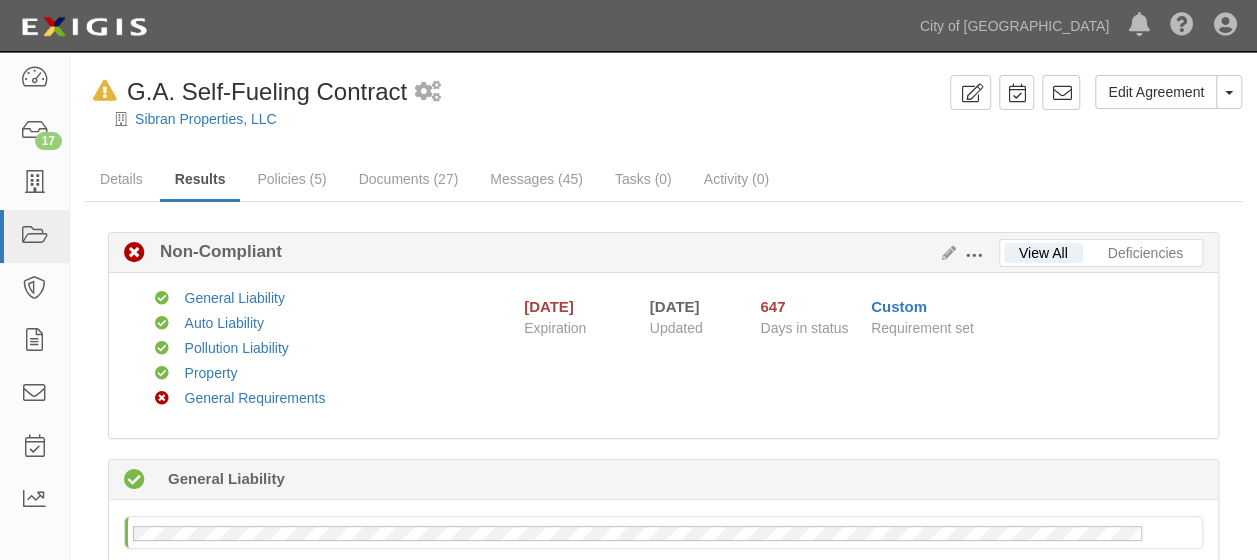 click at bounding box center (974, 256) 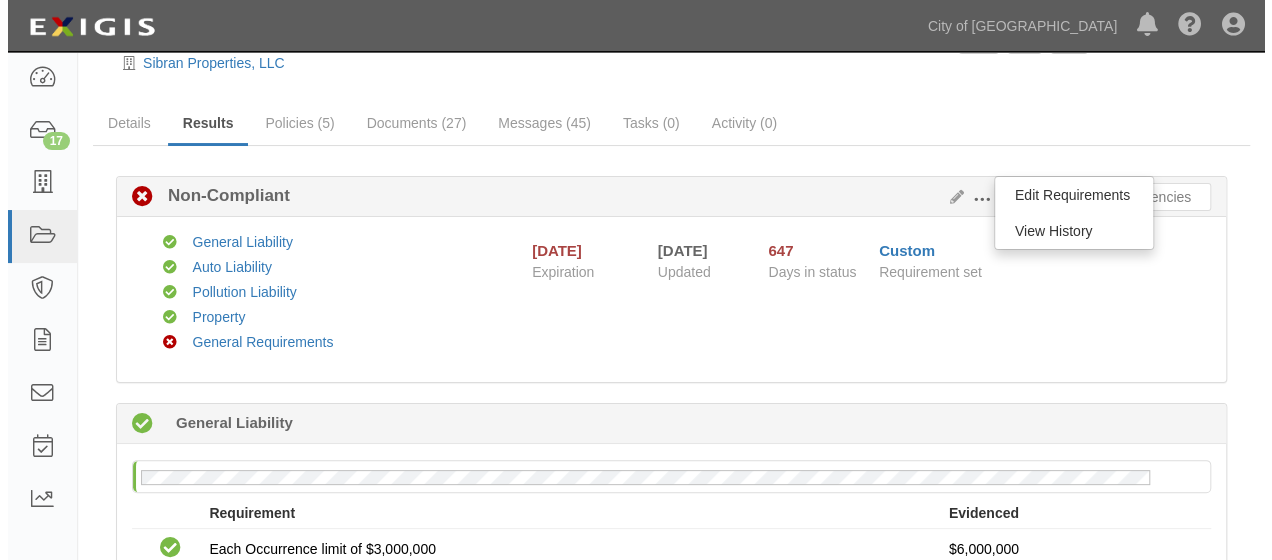 scroll, scrollTop: 100, scrollLeft: 0, axis: vertical 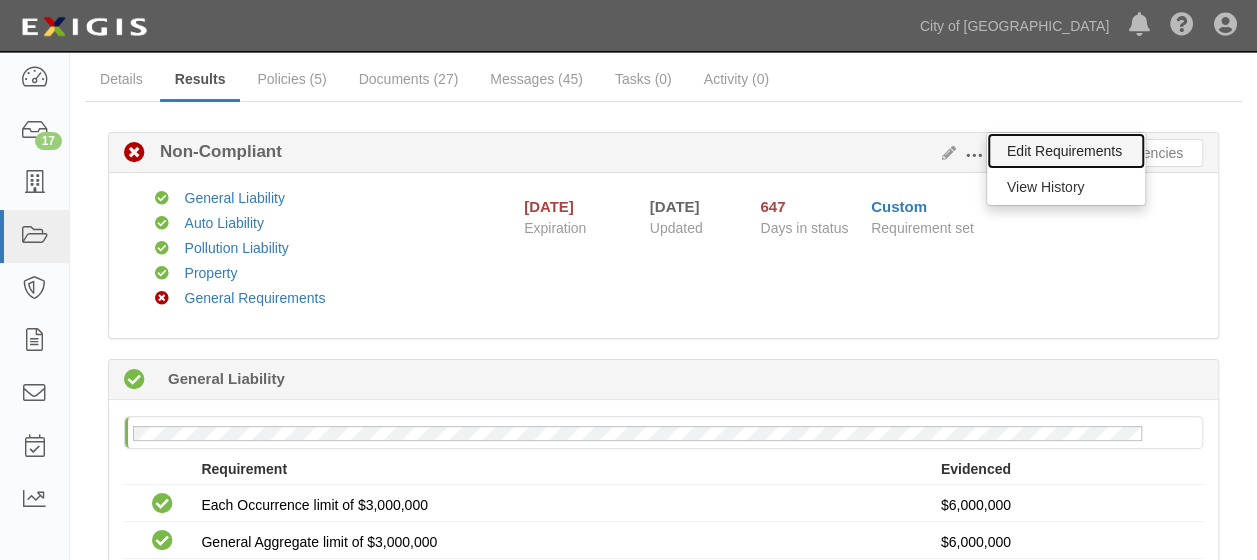 click on "Edit Requirements" at bounding box center (1066, 151) 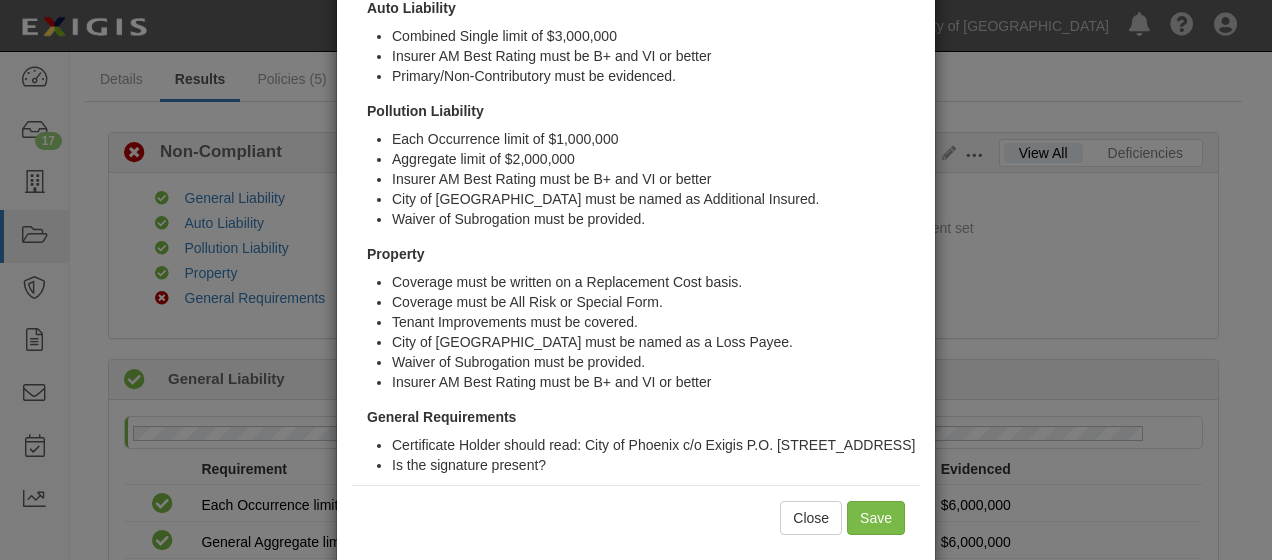 scroll, scrollTop: 490, scrollLeft: 0, axis: vertical 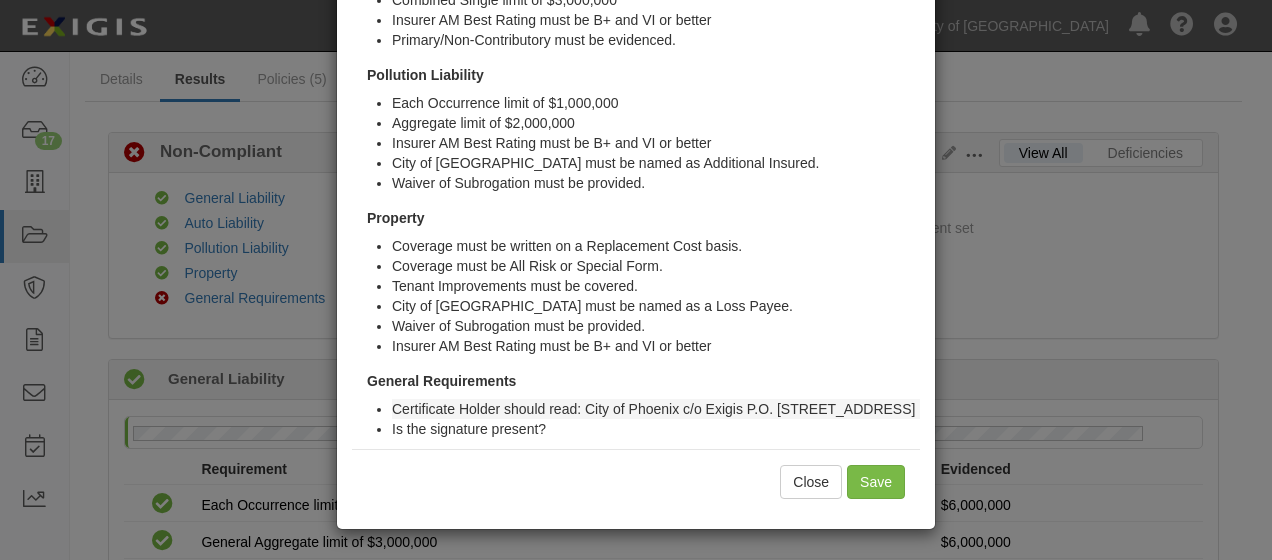 click on "Certificate Holder should read: City of Phoenix c/o Exigis P.O. Box 947 Murrieta, CA 92564" at bounding box center [656, 409] 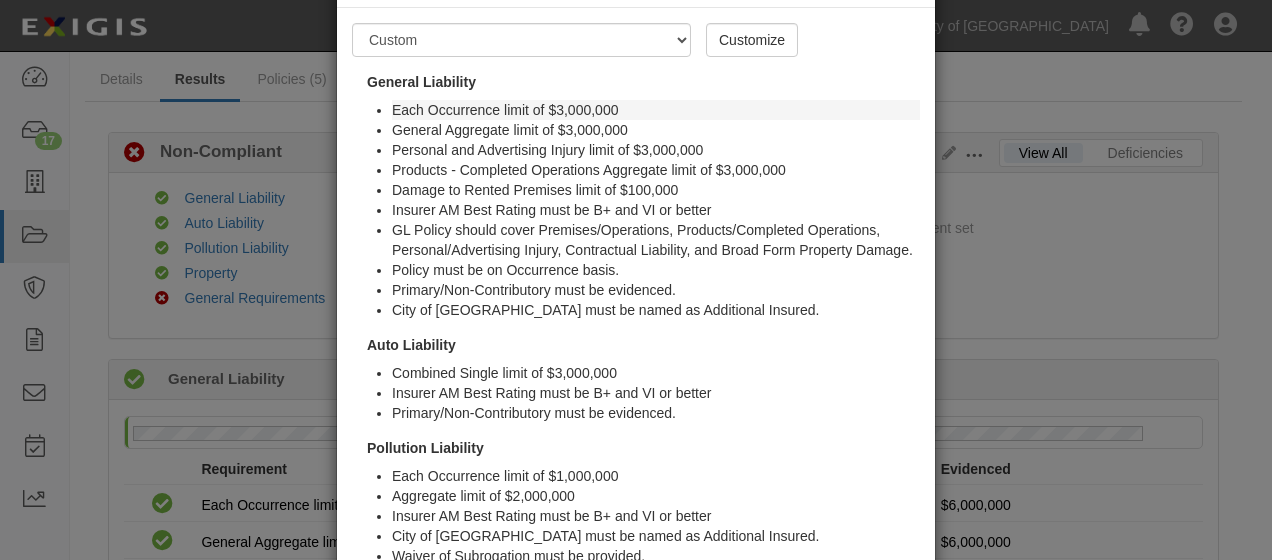 scroll, scrollTop: 0, scrollLeft: 0, axis: both 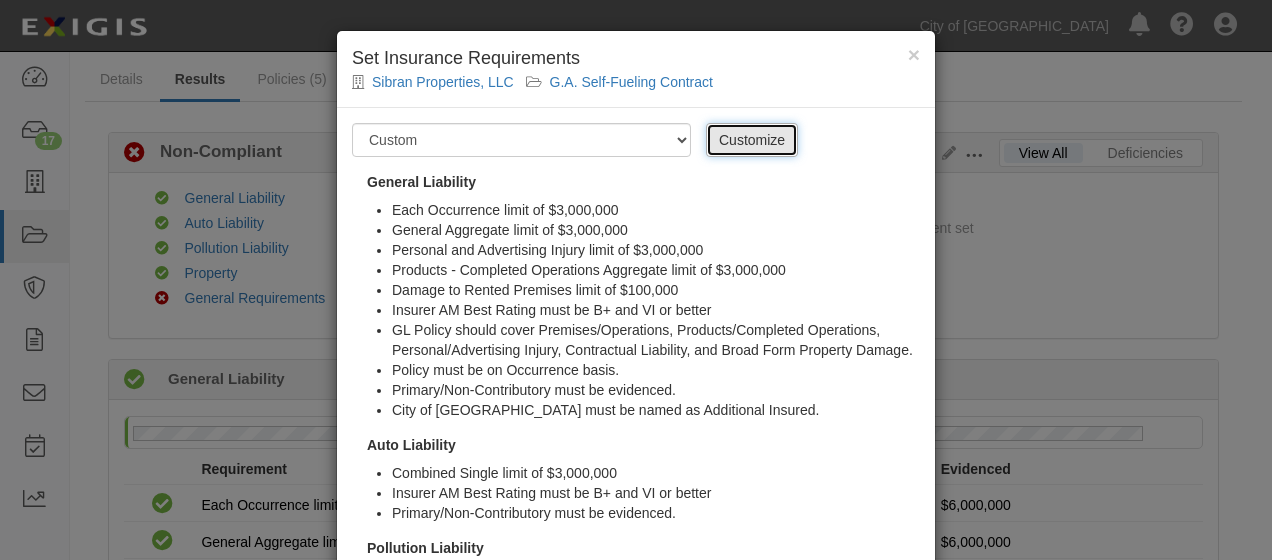click on "Customize" at bounding box center (752, 140) 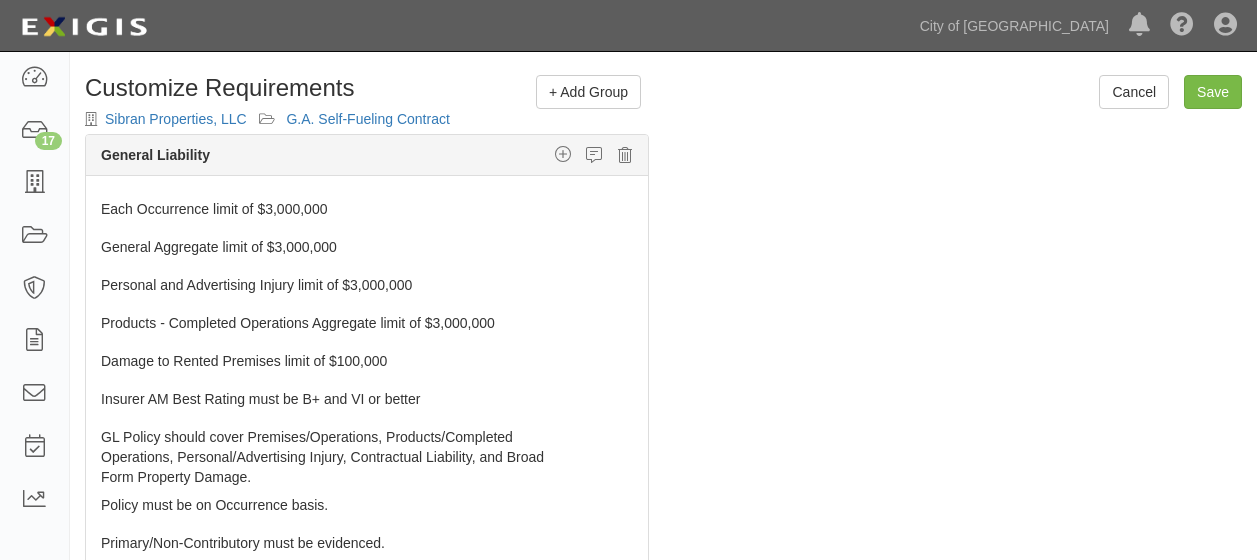 scroll, scrollTop: 0, scrollLeft: 0, axis: both 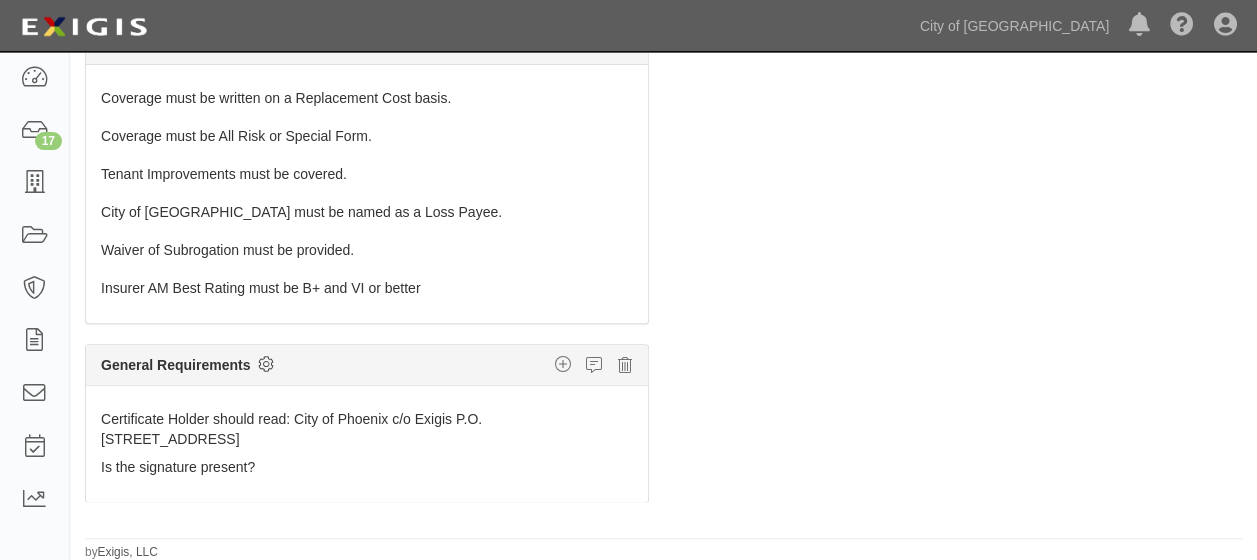 click at bounding box center (266, 364) 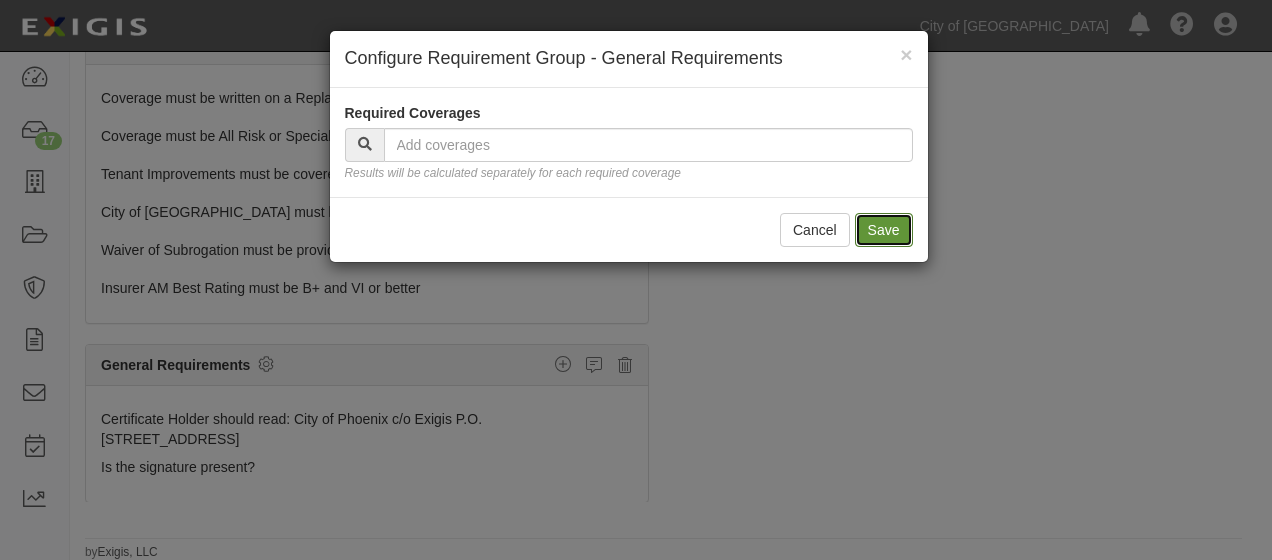 click on "Save" at bounding box center (884, 230) 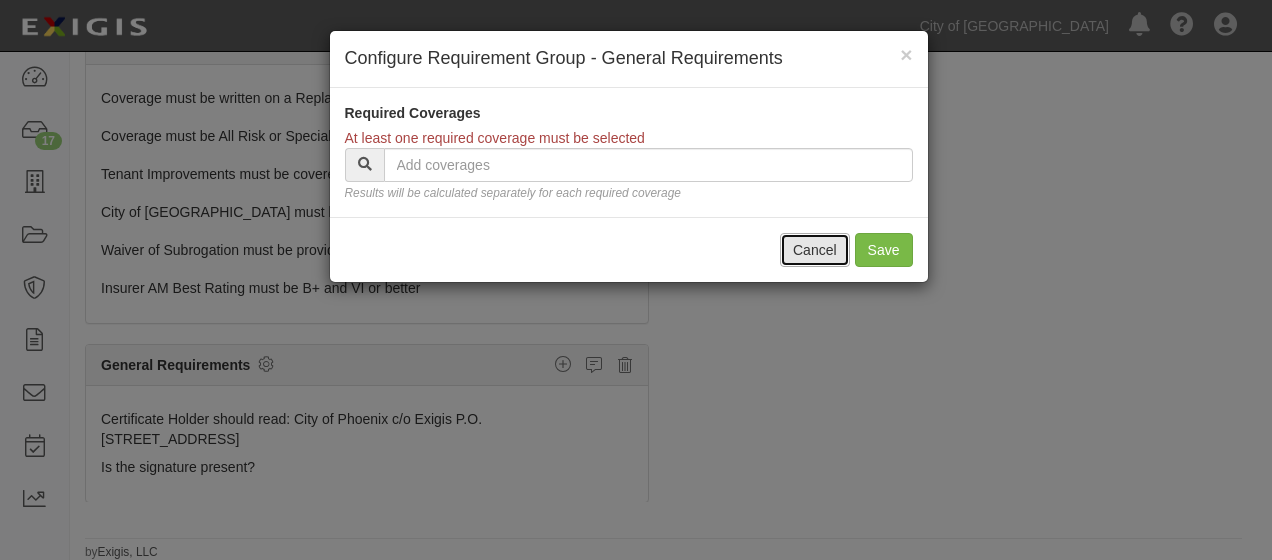 click on "Cancel" at bounding box center [815, 250] 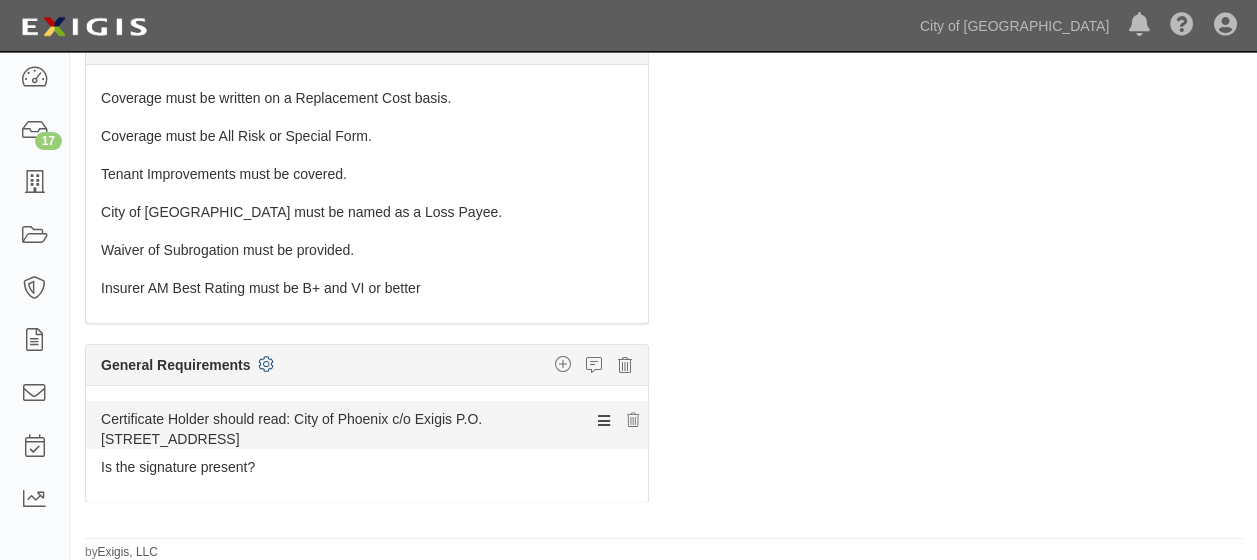 click at bounding box center (604, 420) 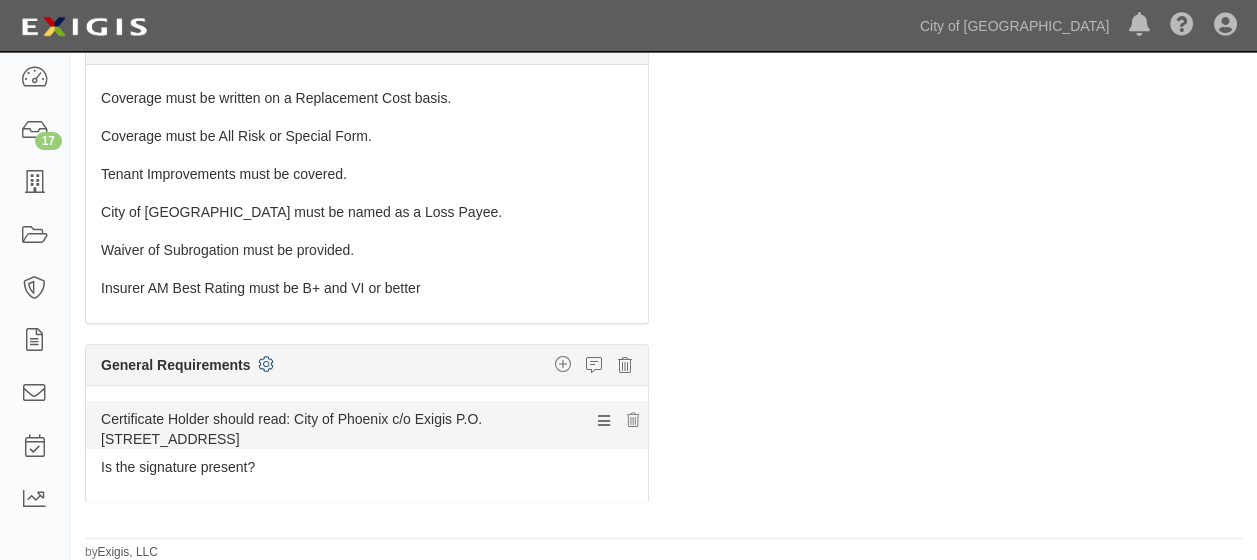 click on "Certificate Holder should read: City of Phoenix c/o Exigis P.O. Box 947 Murrieta, CA 92564" at bounding box center (329, 425) 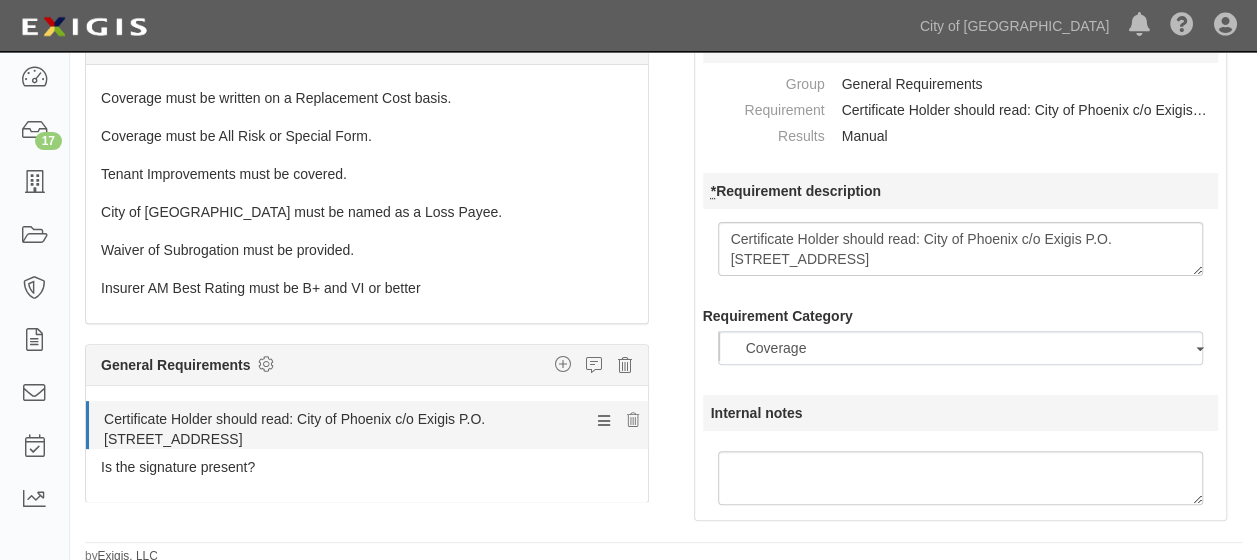 scroll, scrollTop: 22, scrollLeft: 0, axis: vertical 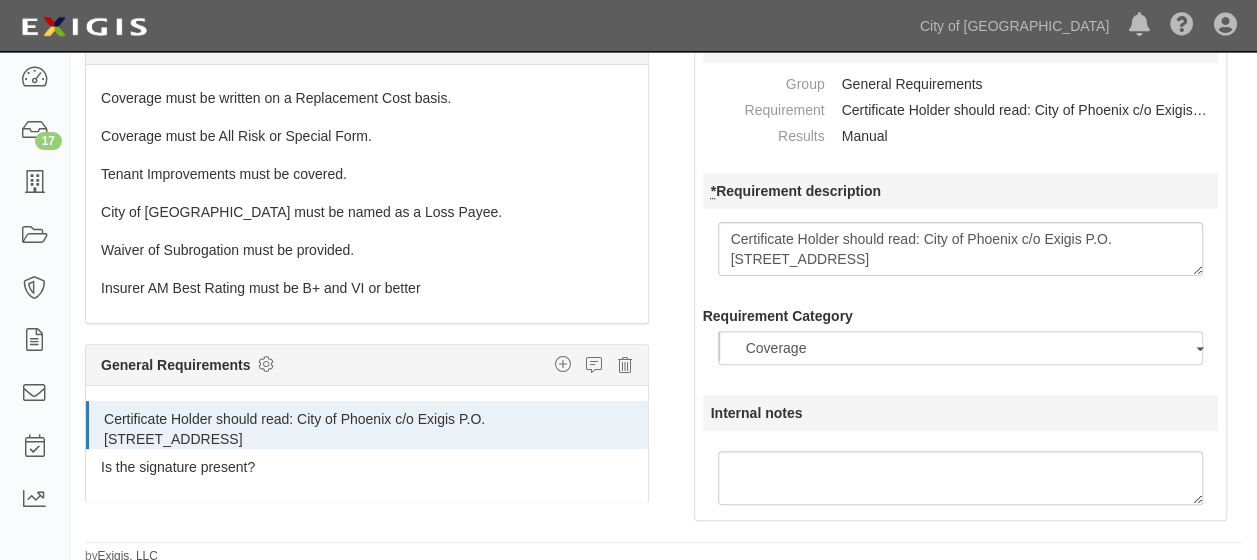 click on "Certificate Holder should read: City of Phoenix c/o Exigis P.O. Box 947 Murrieta, CA 92564" at bounding box center (961, 249) 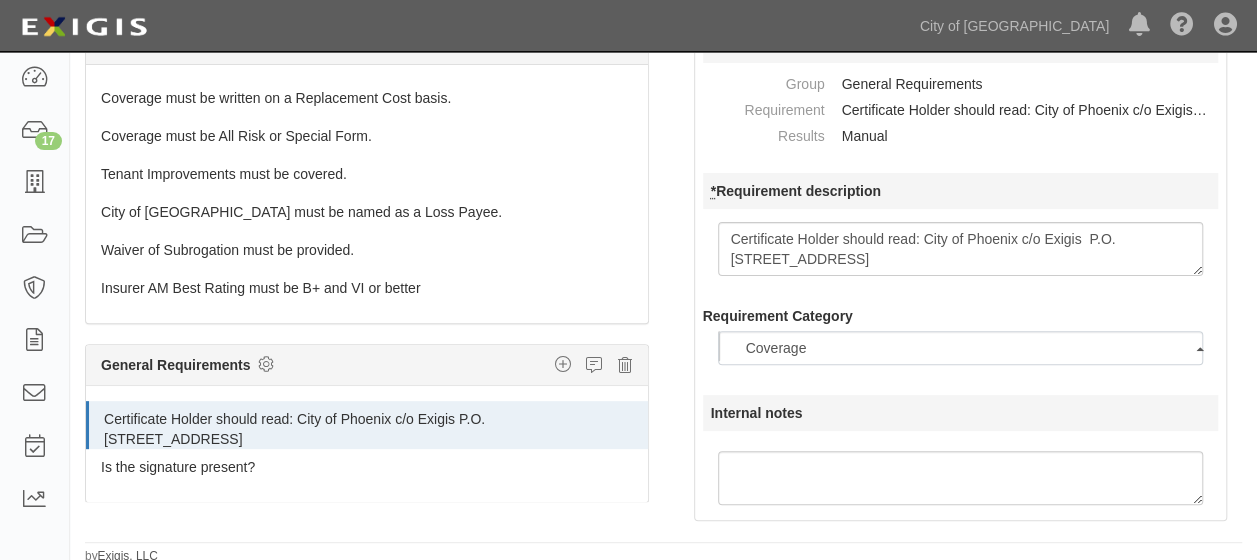 scroll, scrollTop: 166, scrollLeft: 0, axis: vertical 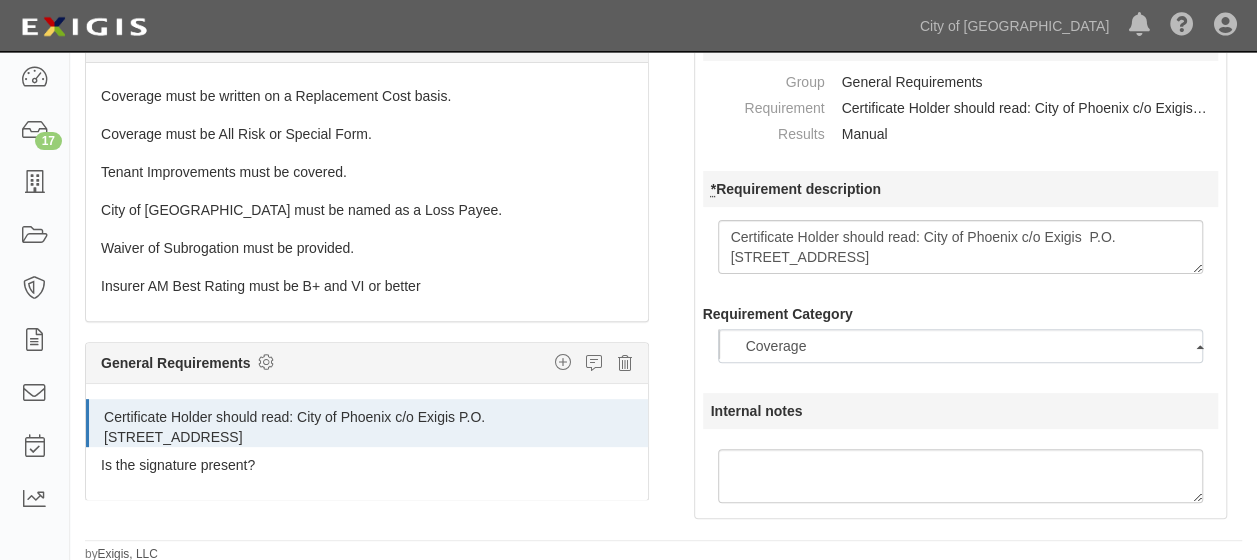 type on "Certificate Holder should read: City of Phoenix c/o Exigis  P.O. Box 947 Murrieta, CA 92564" 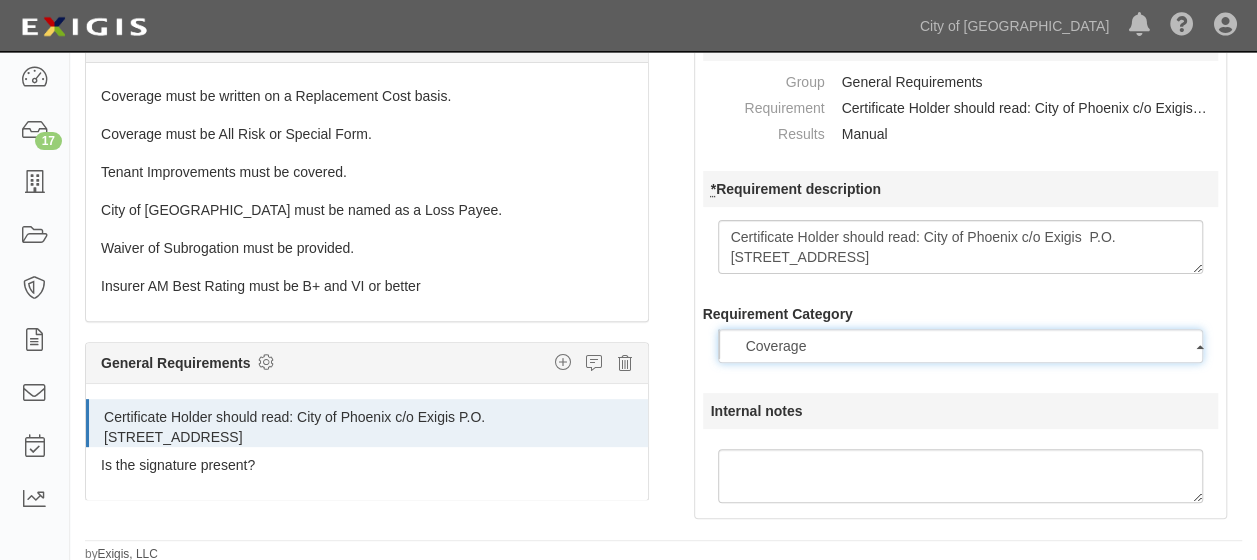 click on "Coverage" at bounding box center [961, 346] 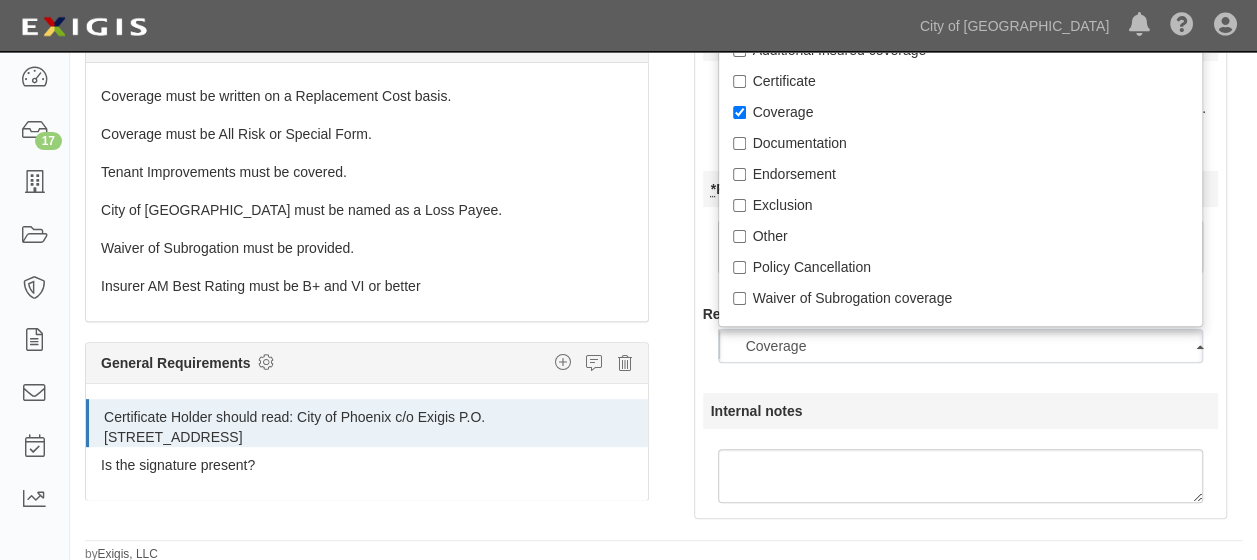 click on "General Requirements: Custom requirement Summary Group General Requirements Requirement Certificate Holder should read: City of Phoenix c/o Exigis P.O. Box 947 Murrieta, CA 92564 Results Manual *  Requirement description Description value can't be blank Certificate Holder should read: City of Phoenix c/o Exigis P.O. Box 947 Murrieta, CA 92564 Requirement Category Additional Insured coverage
Certificate
Coverage
Documentation
Endorsement
Exclusion
Other
Policy Cancellation
Waiver of Subrogation coverage
Coverage
Additional Insured coverage   Certificate   Coverage   Documentation   Endorsement   Exclusion   Other   Policy Cancellation   Waiver of Subrogation coverage Internal notes" at bounding box center [961, 243] 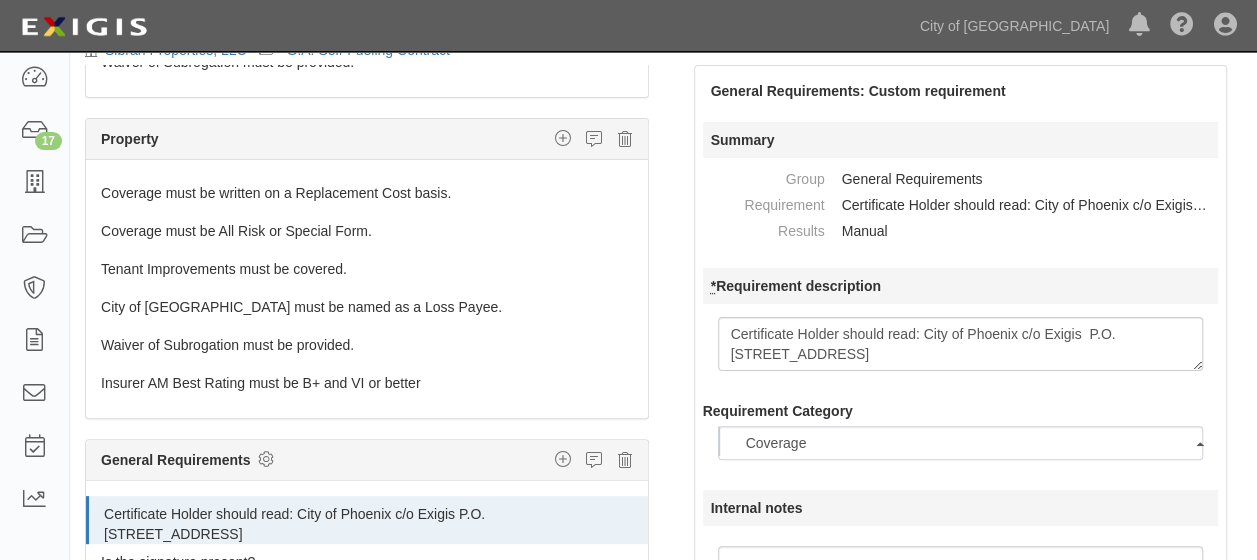 scroll, scrollTop: 0, scrollLeft: 0, axis: both 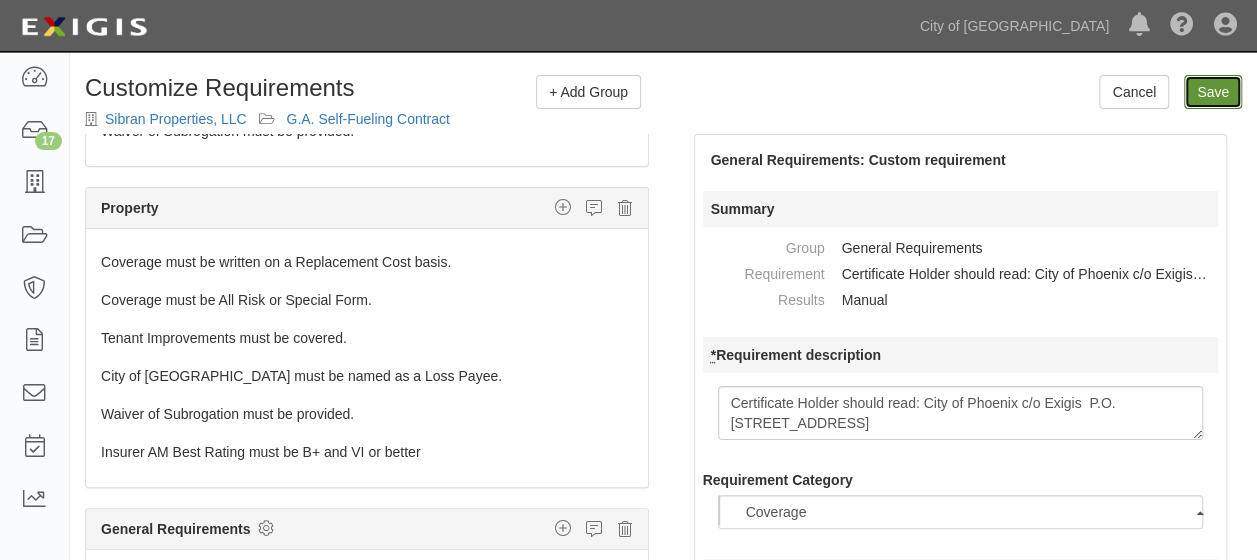 click on "Save" at bounding box center (1213, 92) 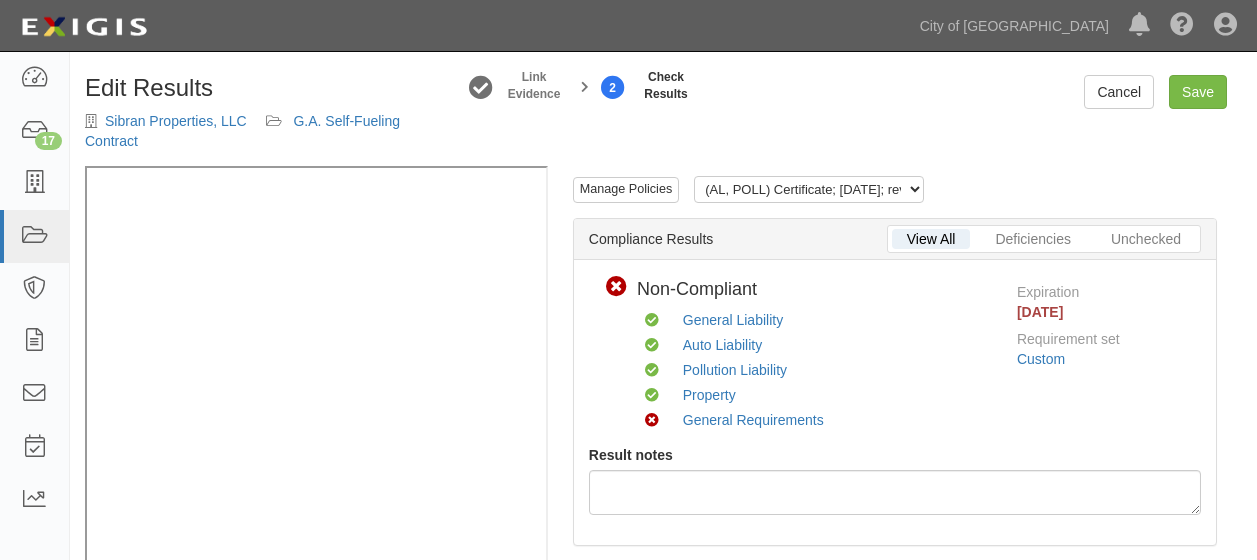 scroll, scrollTop: 0, scrollLeft: 0, axis: both 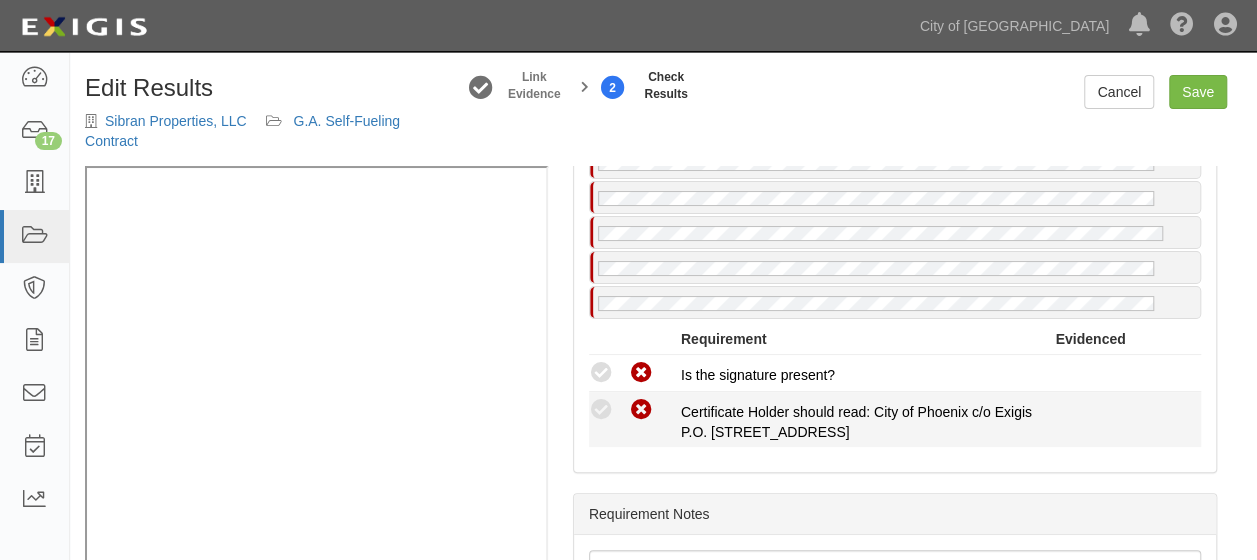 click on "Compliant Waived Non-Compliant Certificate Holder should read: City of Phoenix c/o Exigis  P.O. Box 947 Murrieta, CA 92564" at bounding box center (895, 419) 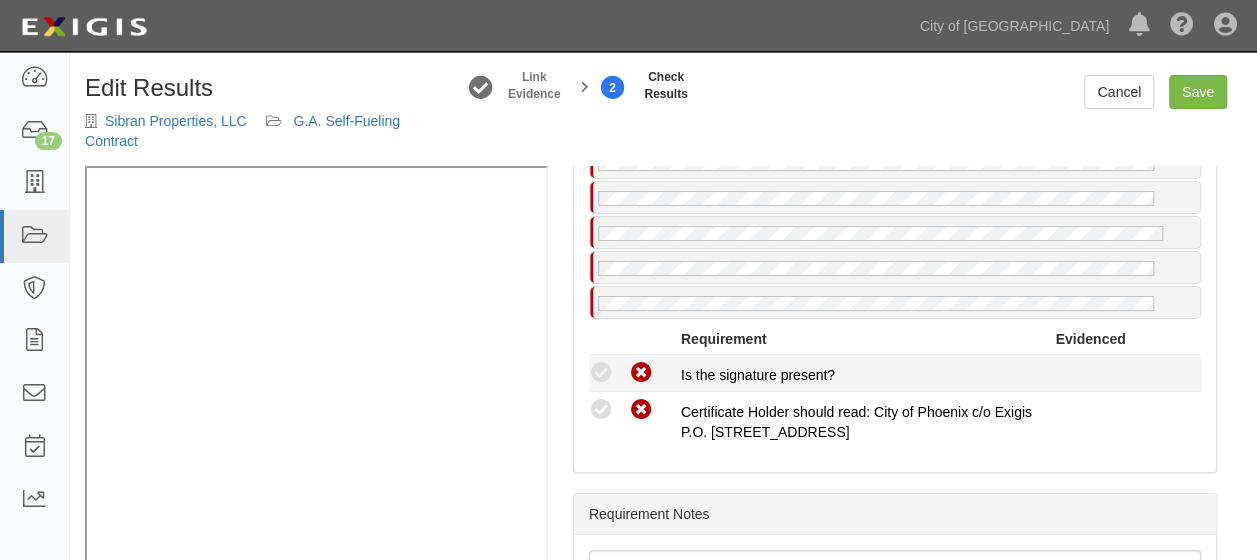 click at bounding box center [601, 373] 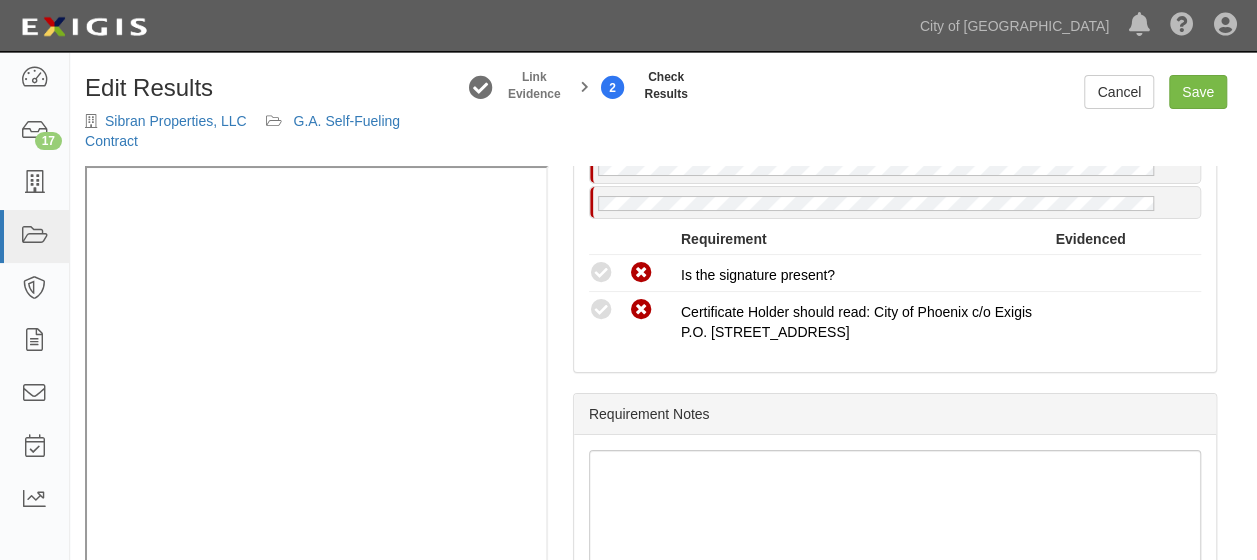 scroll, scrollTop: 2243, scrollLeft: 0, axis: vertical 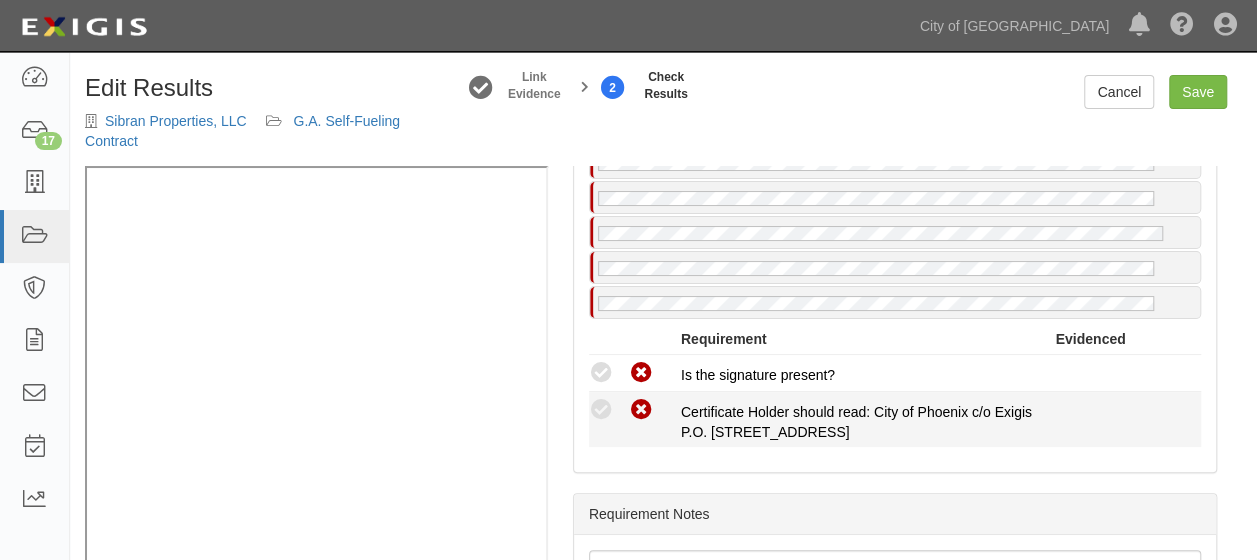 click at bounding box center [601, 410] 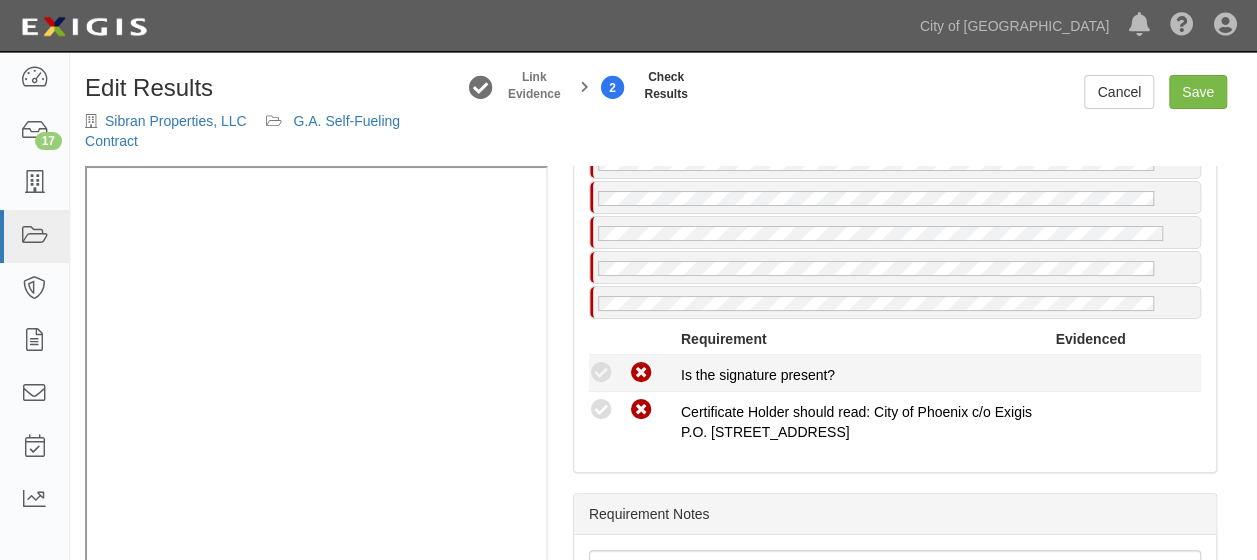 click at bounding box center [601, 373] 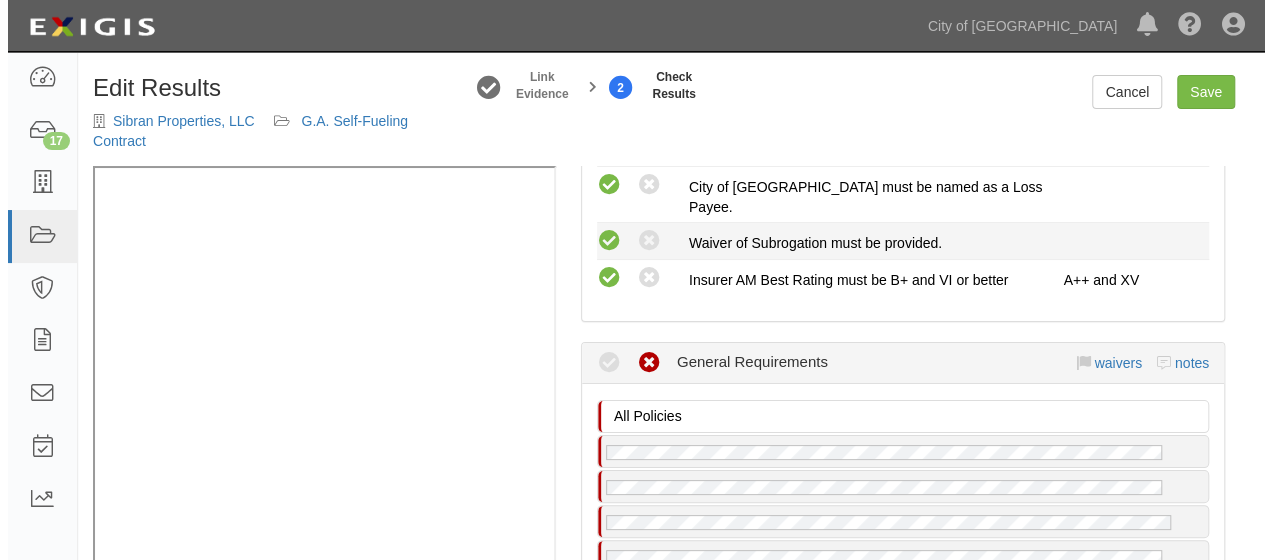 scroll, scrollTop: 1843, scrollLeft: 0, axis: vertical 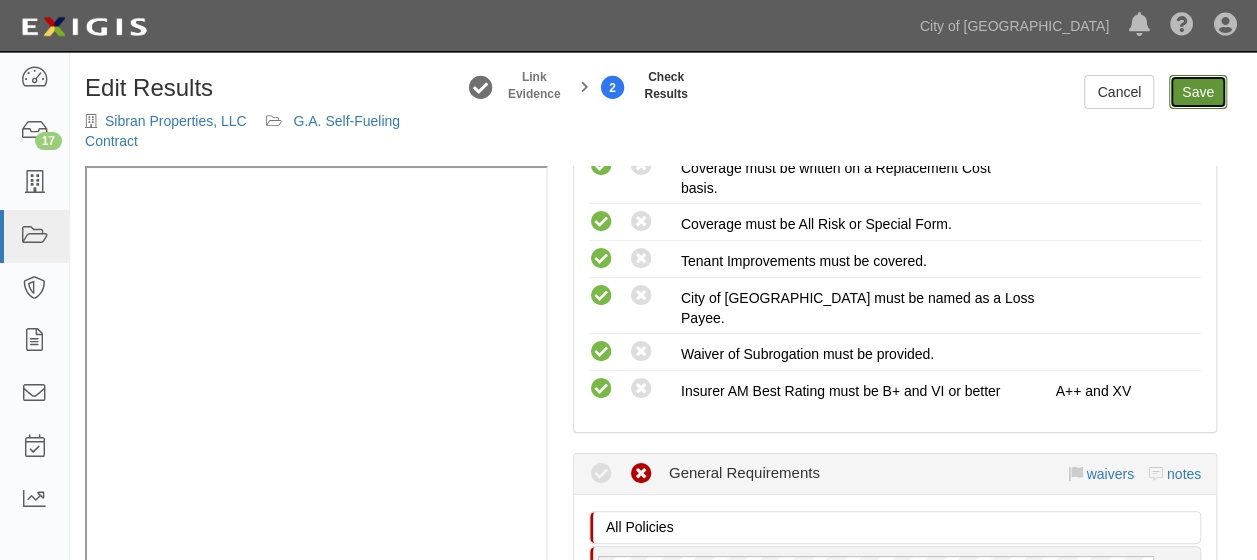 click on "Save" at bounding box center [1198, 92] 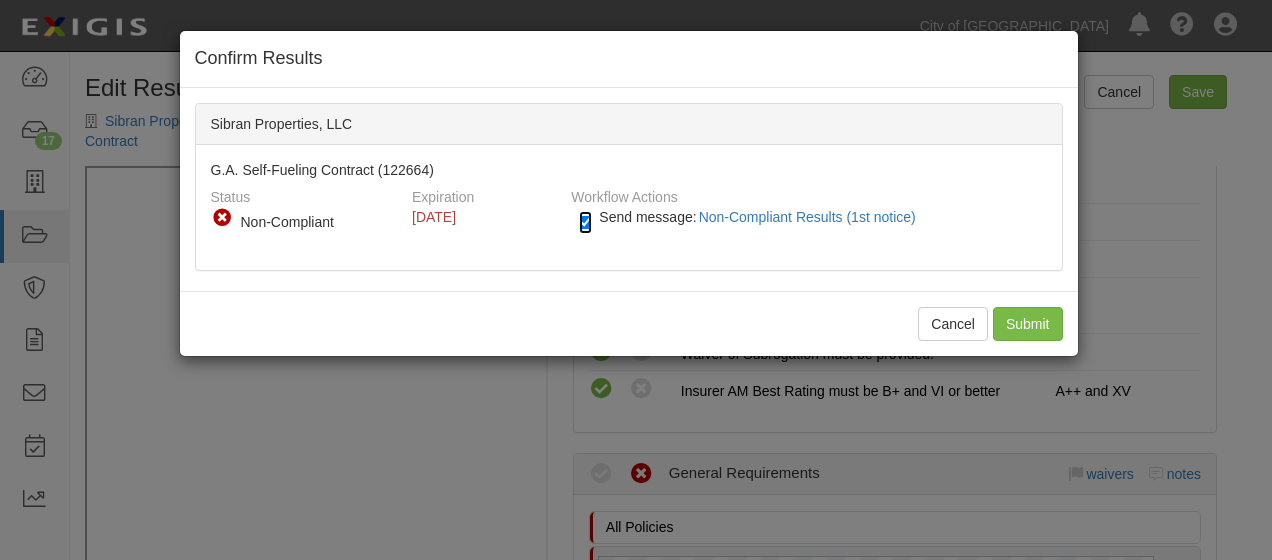 click on "Send message:  Non-Compliant Results (1st notice)" at bounding box center [585, 222] 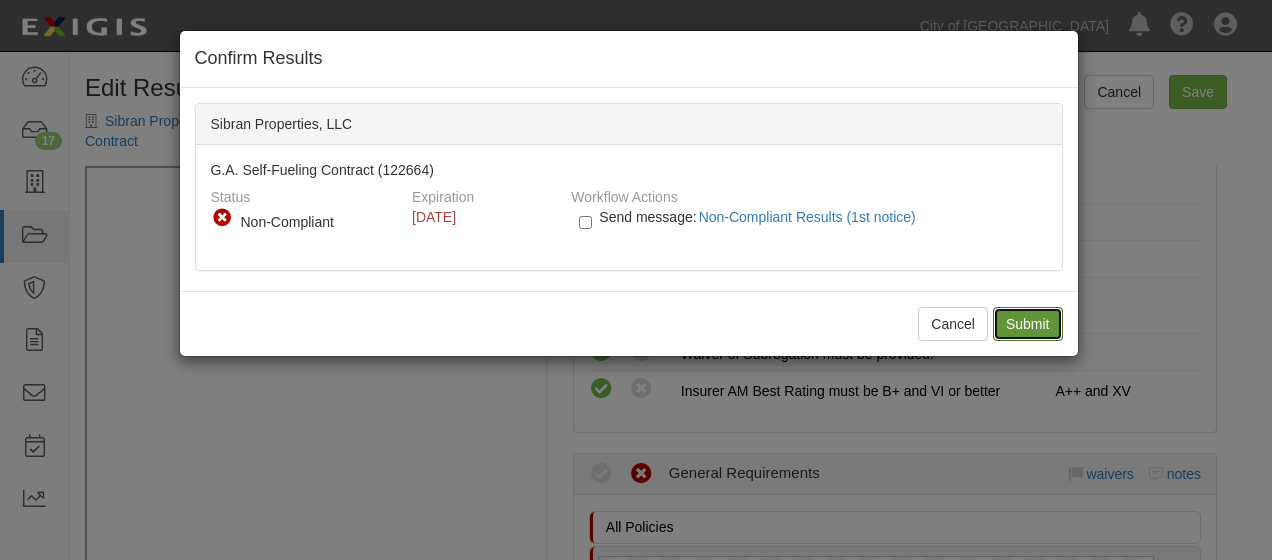 click on "Submit" at bounding box center (1028, 324) 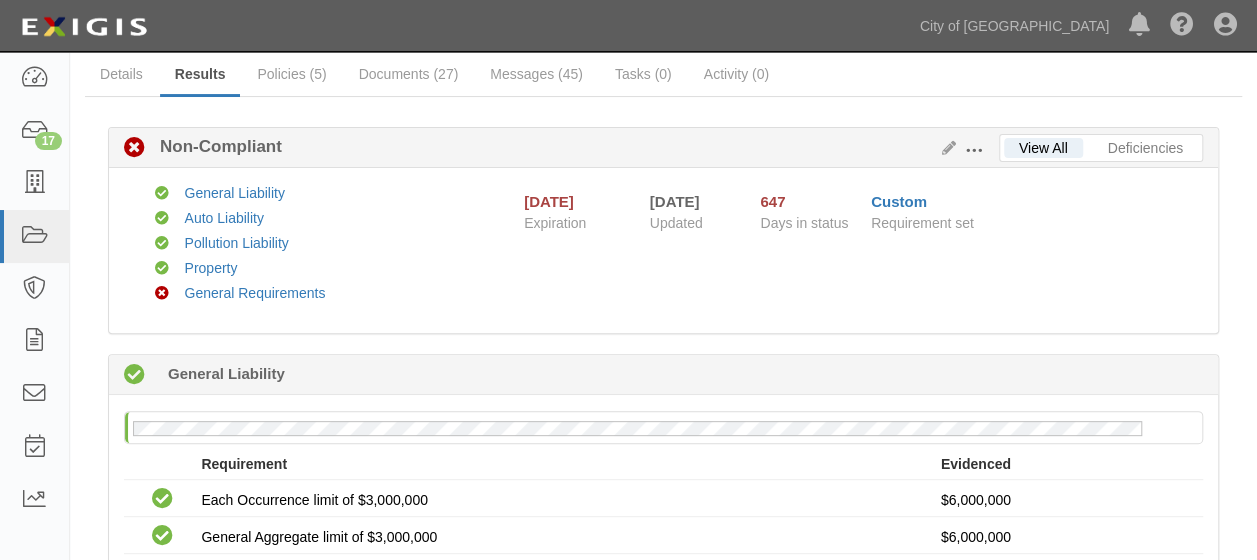 scroll, scrollTop: 0, scrollLeft: 0, axis: both 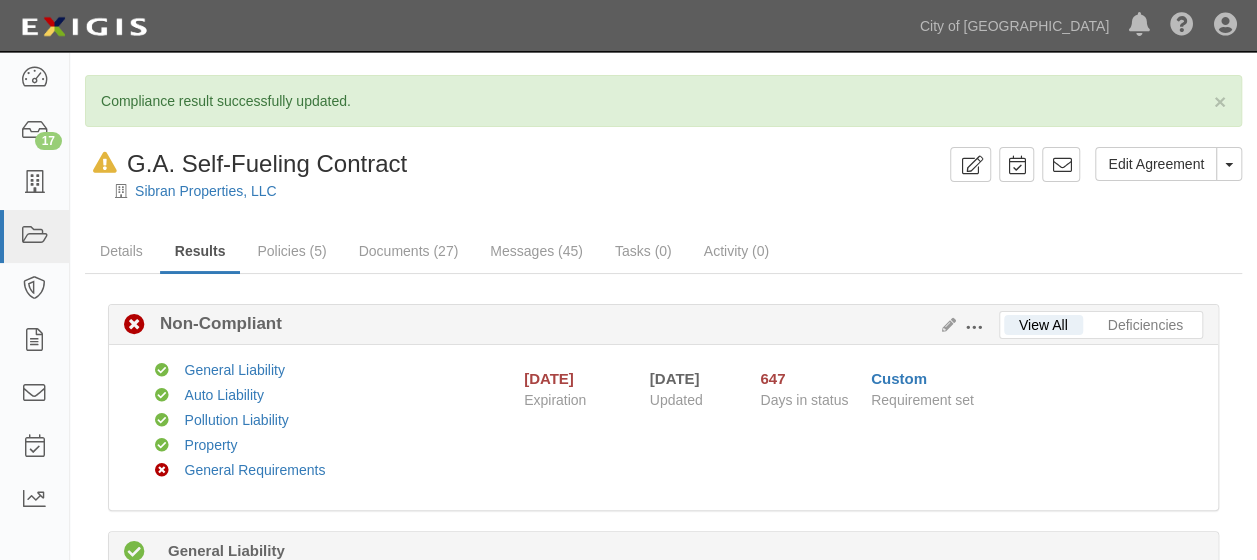 drag, startPoint x: 147, startPoint y: 188, endPoint x: 467, endPoint y: 205, distance: 320.45123 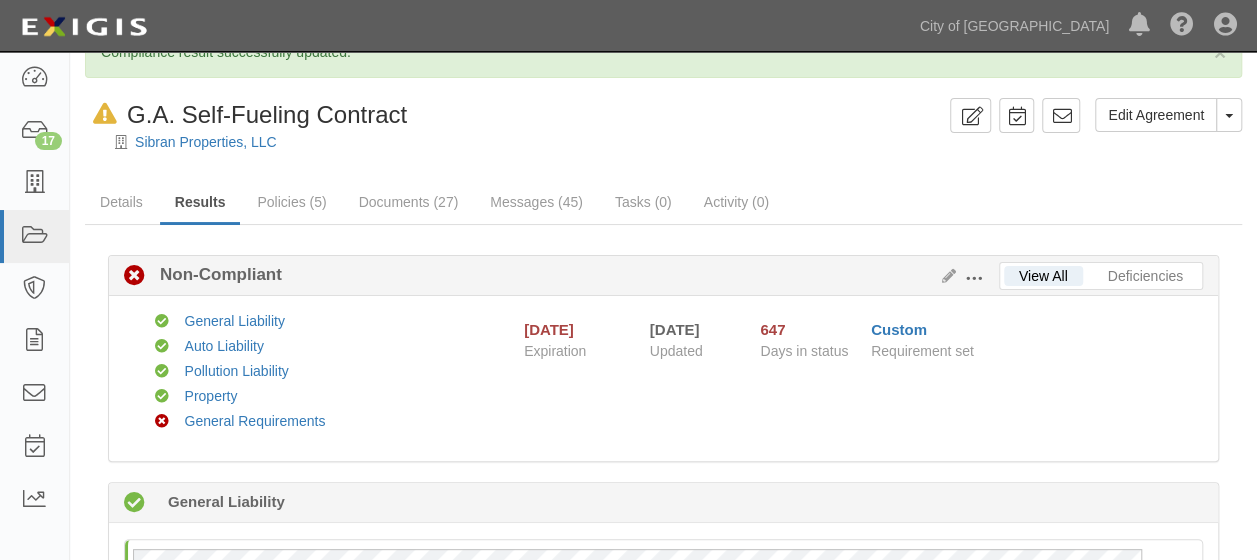 scroll, scrollTop: 0, scrollLeft: 0, axis: both 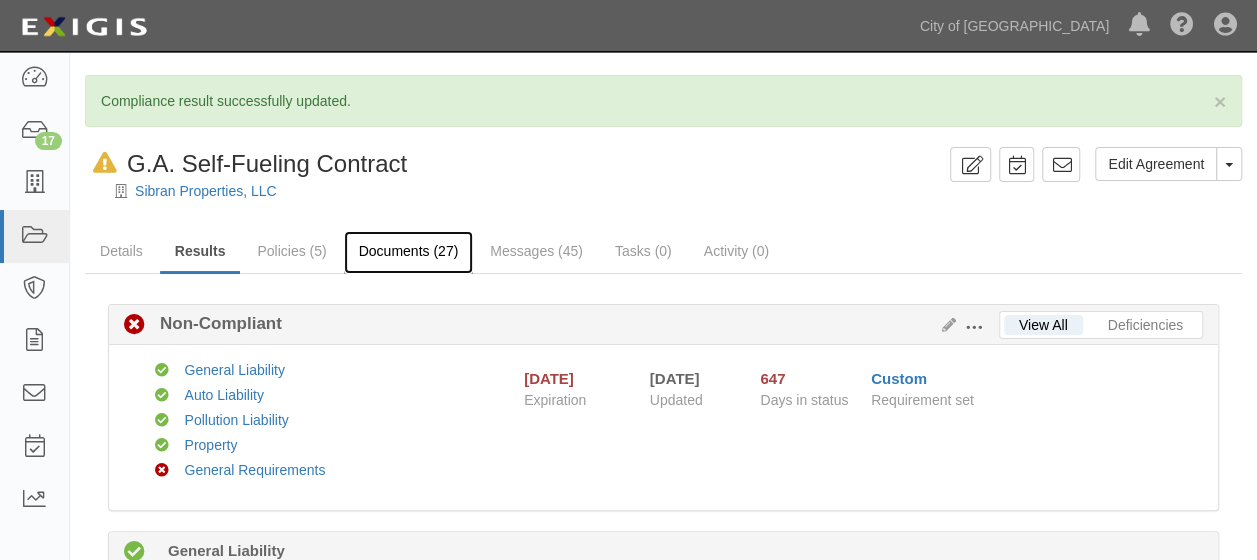 click on "Documents (27)" at bounding box center (409, 252) 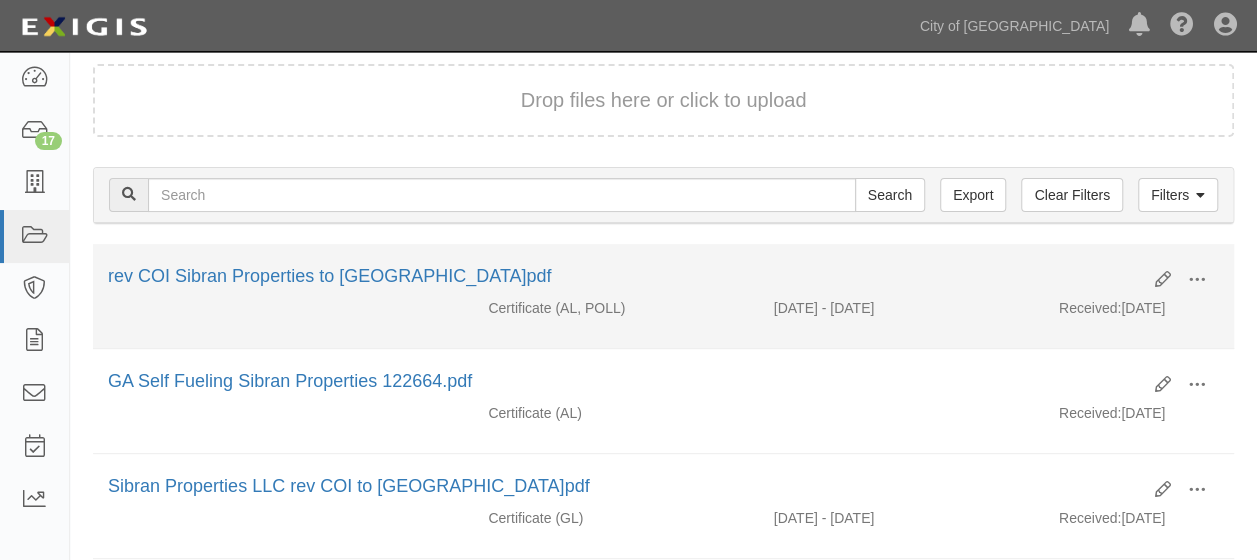 scroll, scrollTop: 200, scrollLeft: 0, axis: vertical 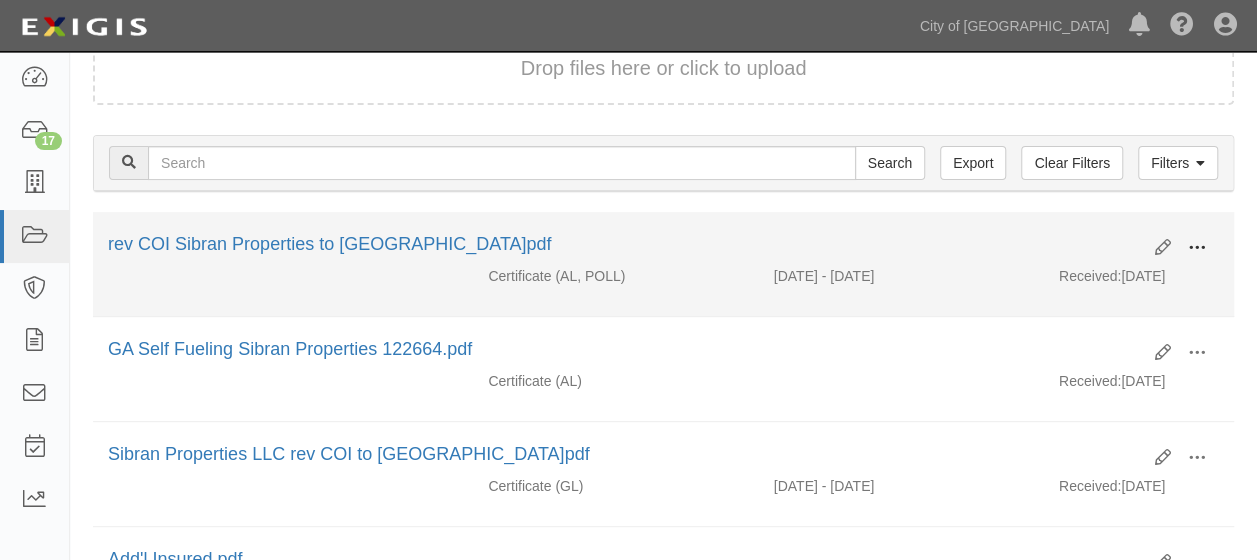 click at bounding box center [1197, 248] 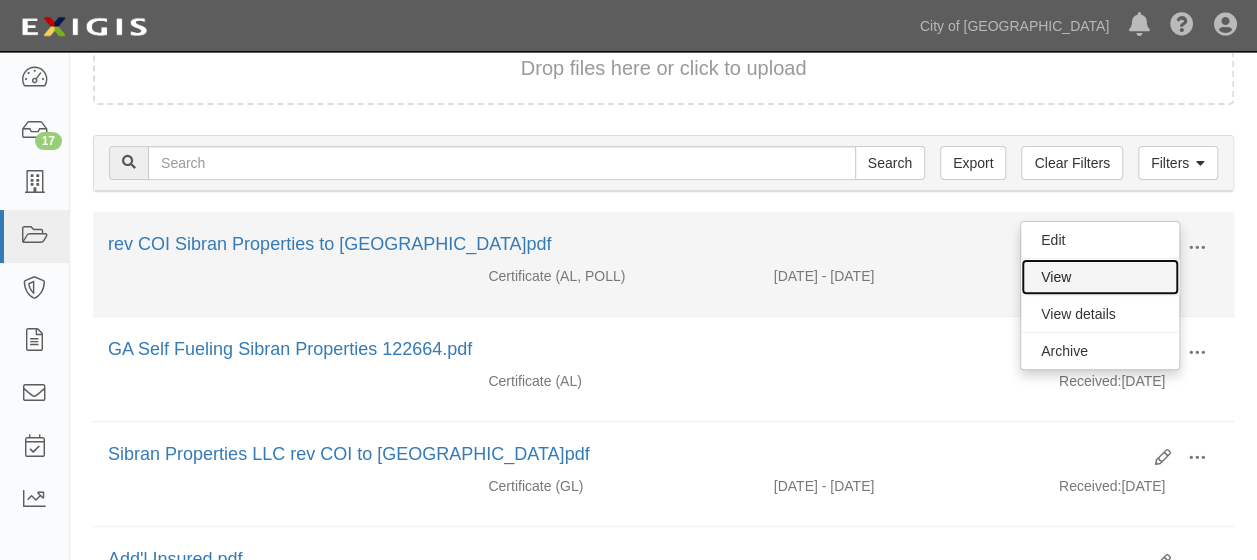 click on "View" at bounding box center [1100, 277] 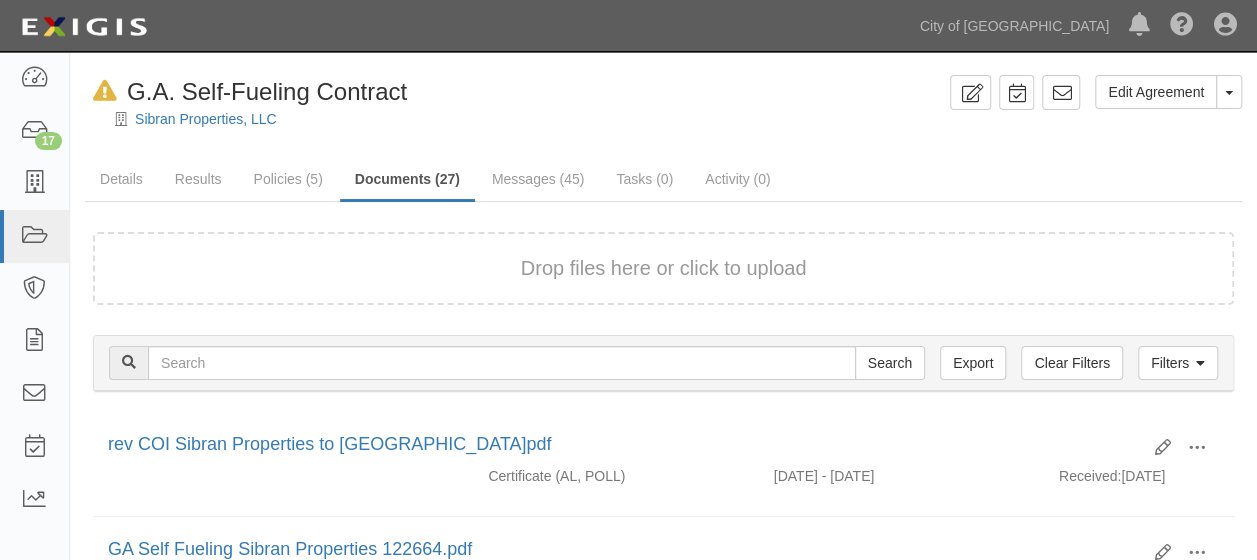scroll, scrollTop: 0, scrollLeft: 0, axis: both 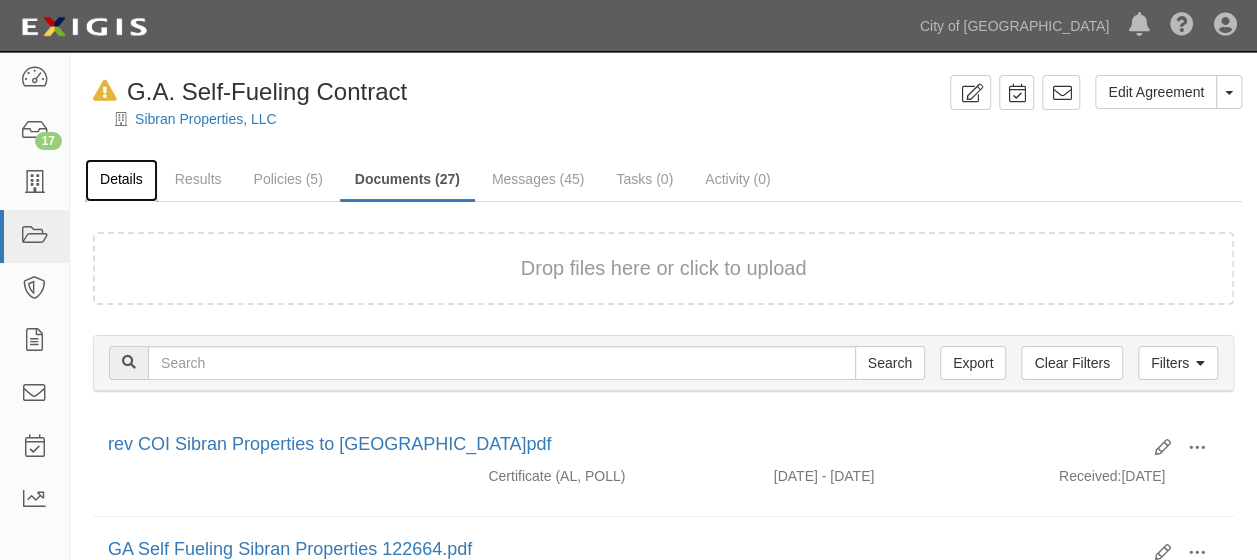 click on "Details" at bounding box center [121, 180] 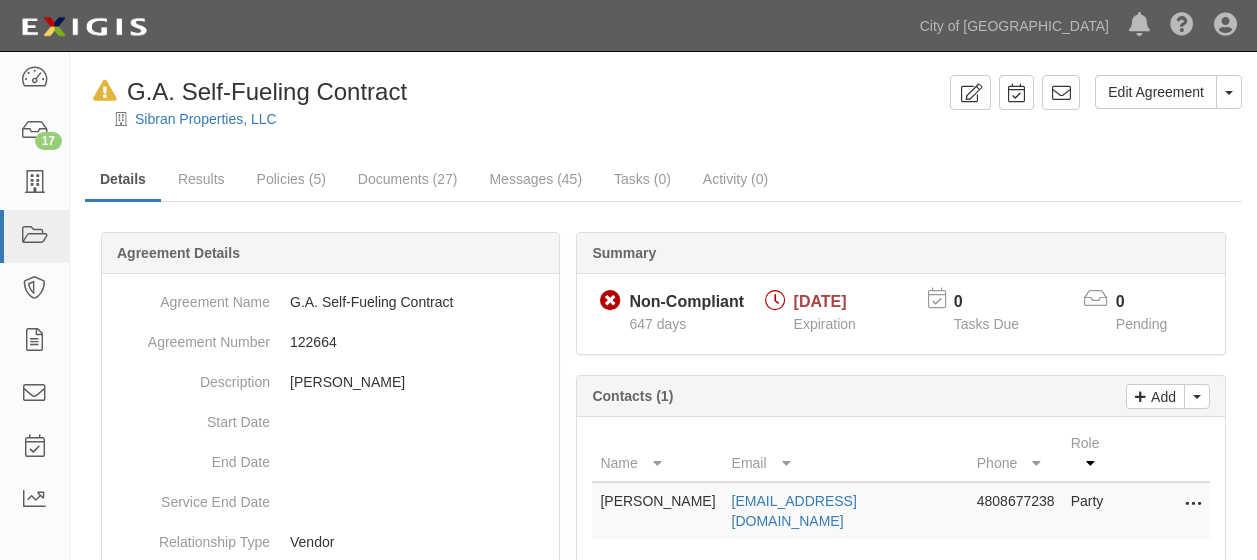 scroll, scrollTop: 0, scrollLeft: 0, axis: both 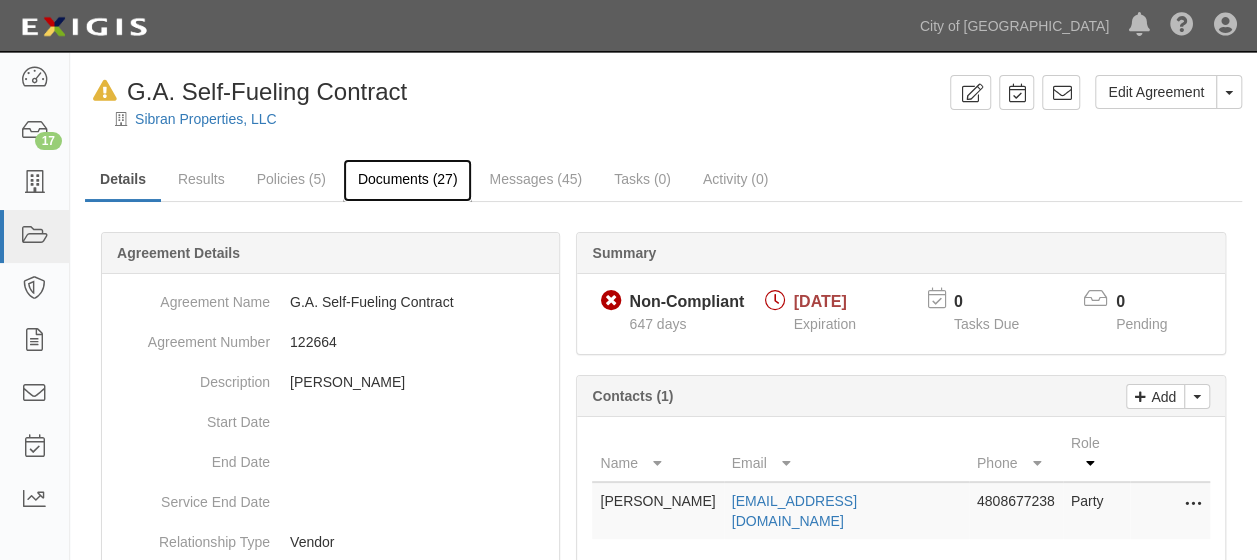 click on "Documents (27)" at bounding box center [408, 180] 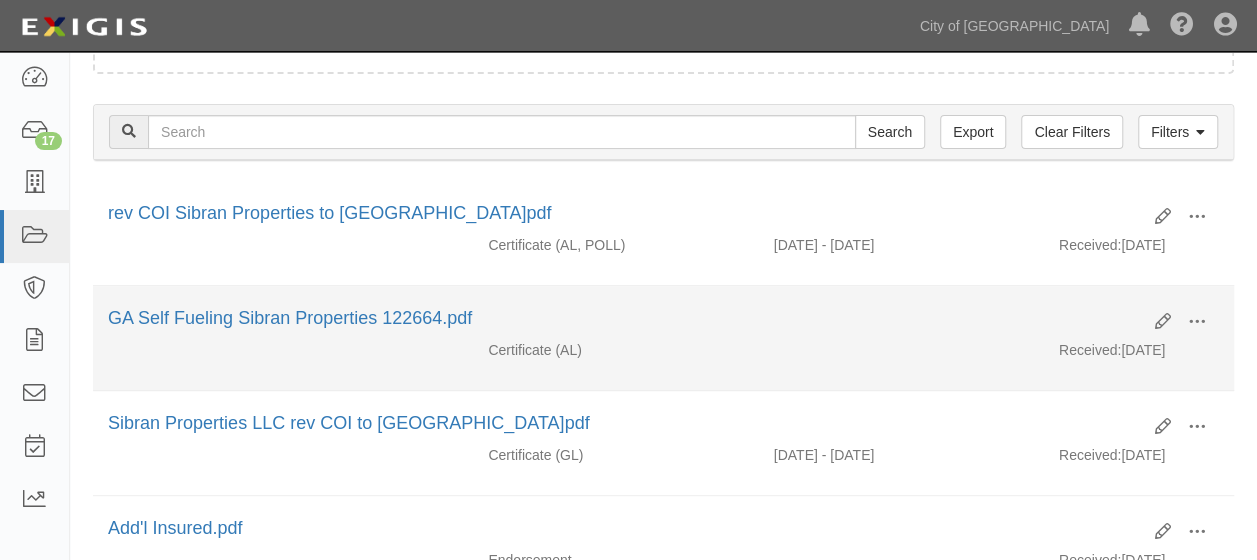 scroll, scrollTop: 200, scrollLeft: 0, axis: vertical 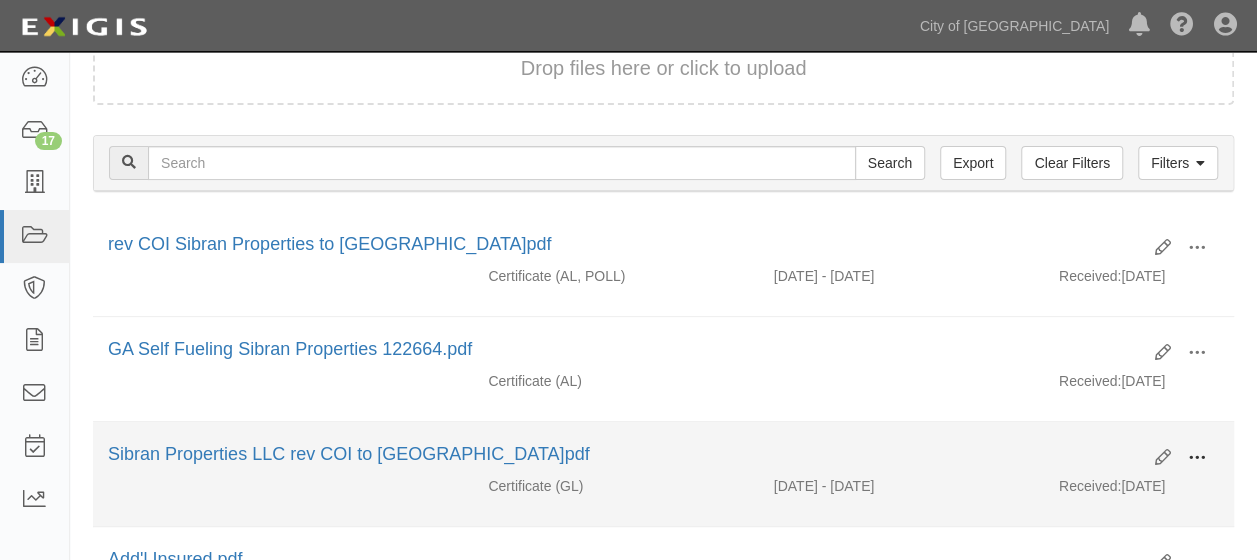 click at bounding box center [1197, 458] 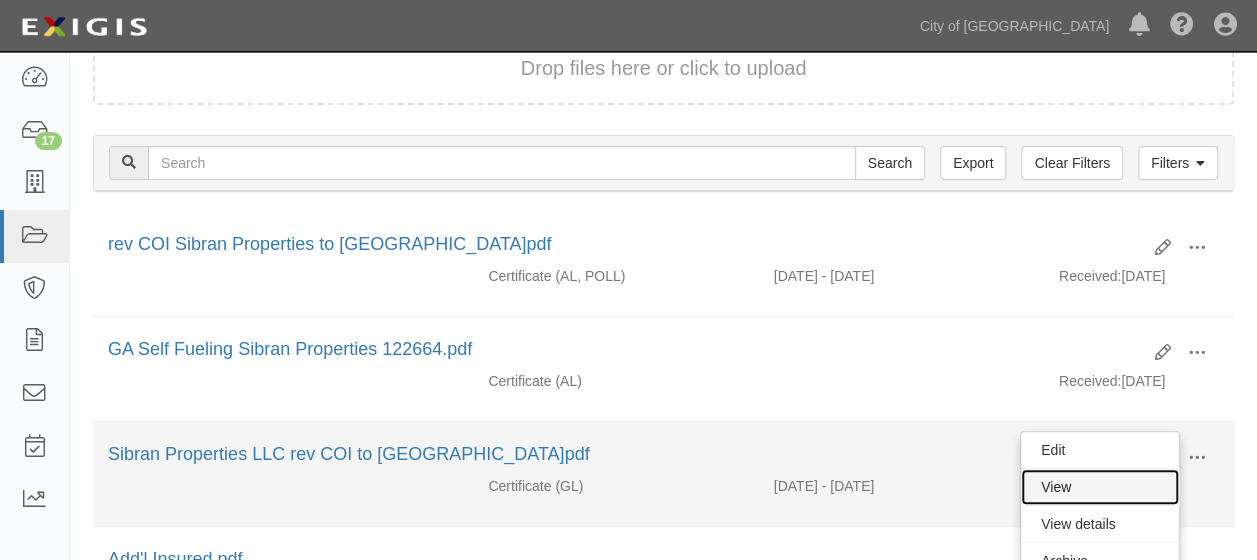 click on "View" at bounding box center [1100, 487] 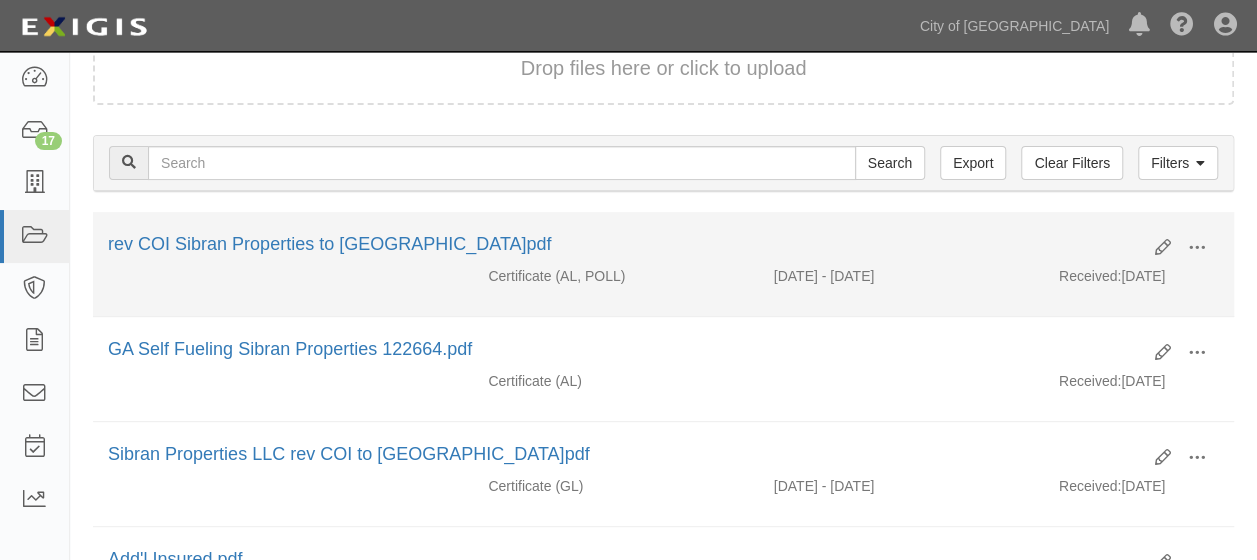 scroll, scrollTop: 300, scrollLeft: 0, axis: vertical 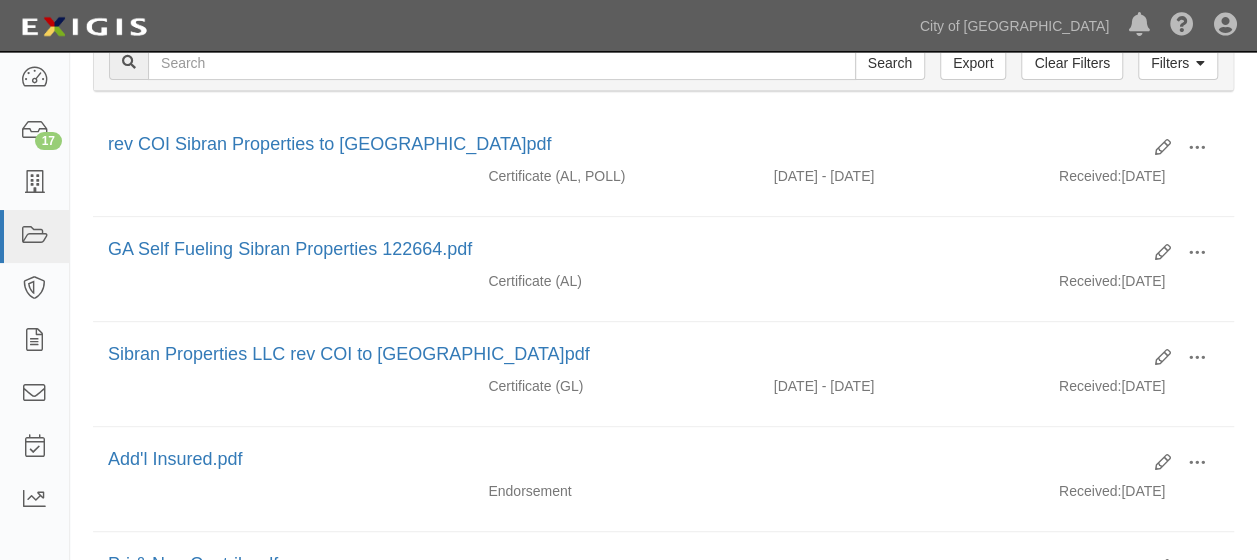 click on "Filters Clear Filters Export Search Filters" at bounding box center [663, 63] 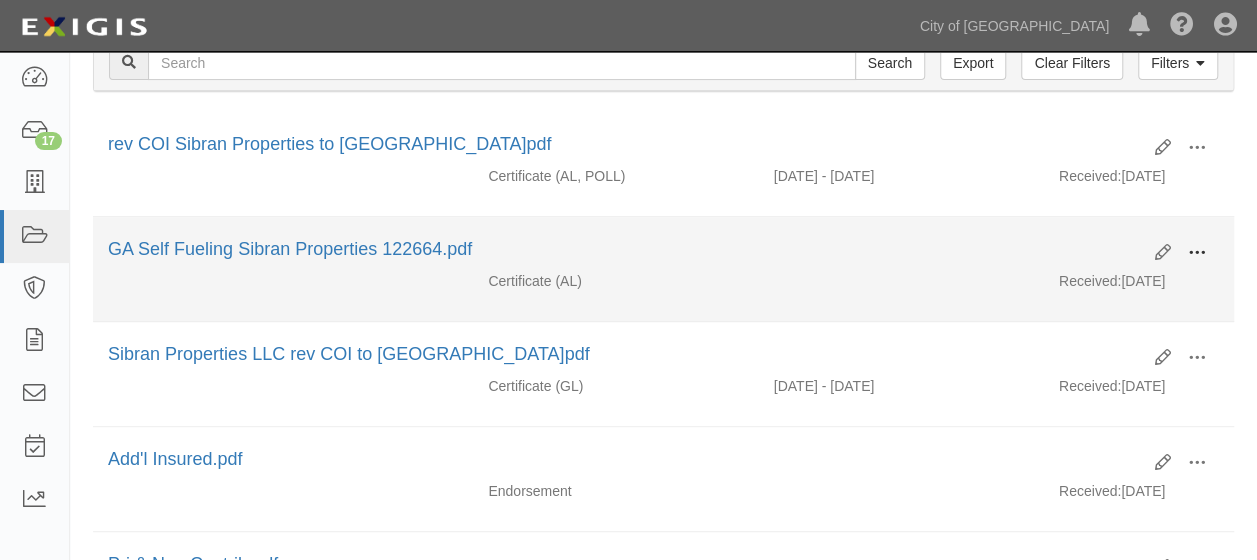 click at bounding box center [1197, 253] 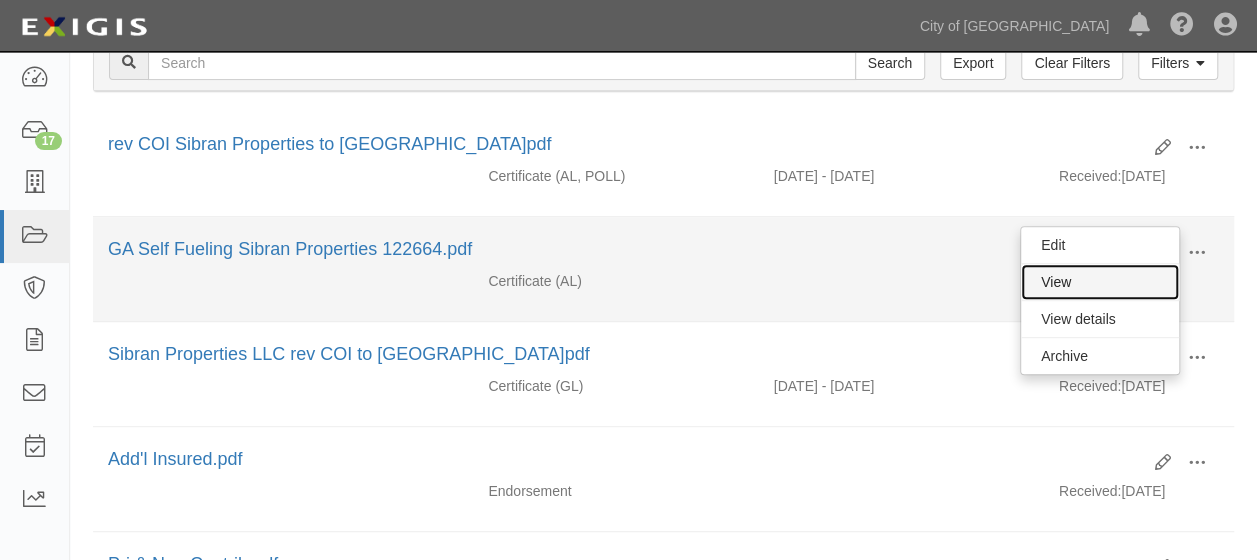 click on "View" at bounding box center [1100, 282] 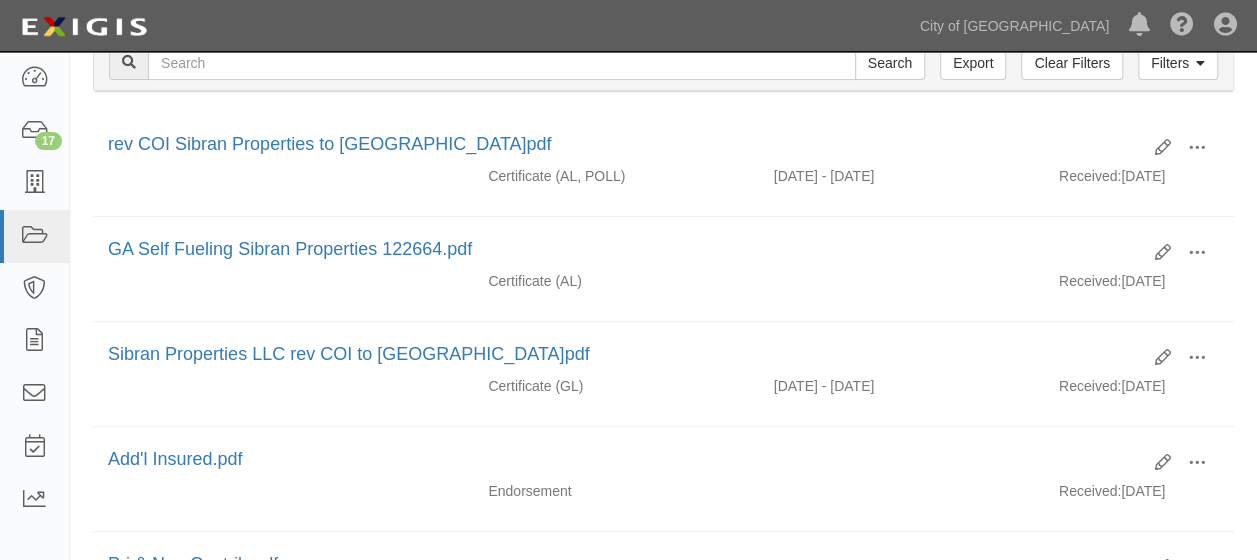 click on "Filters Clear Filters Export Search Filters" at bounding box center (663, 63) 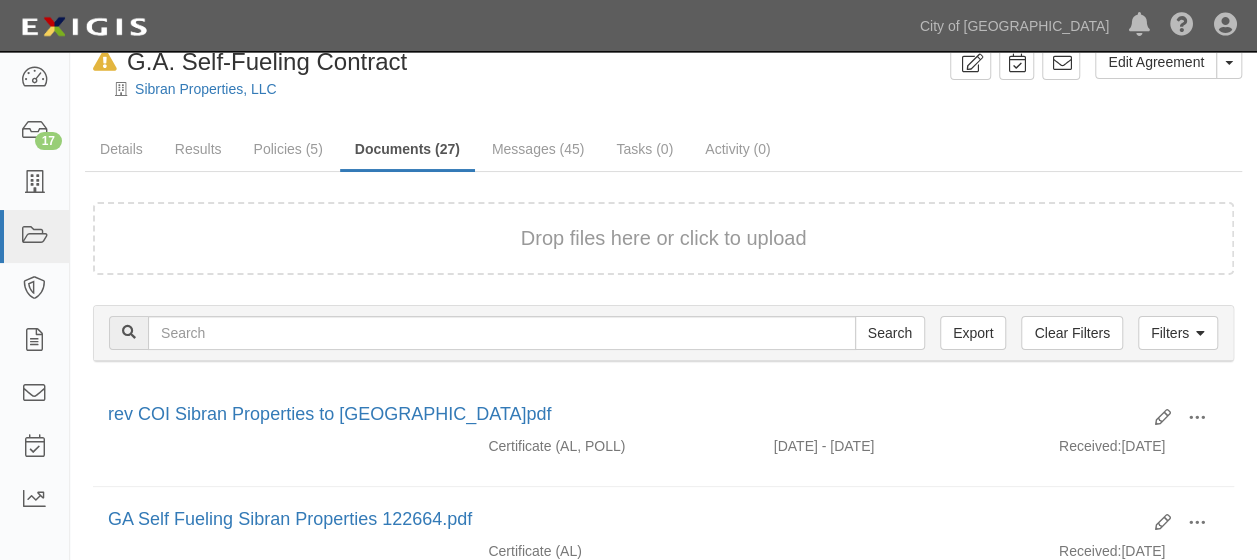 scroll, scrollTop: 0, scrollLeft: 0, axis: both 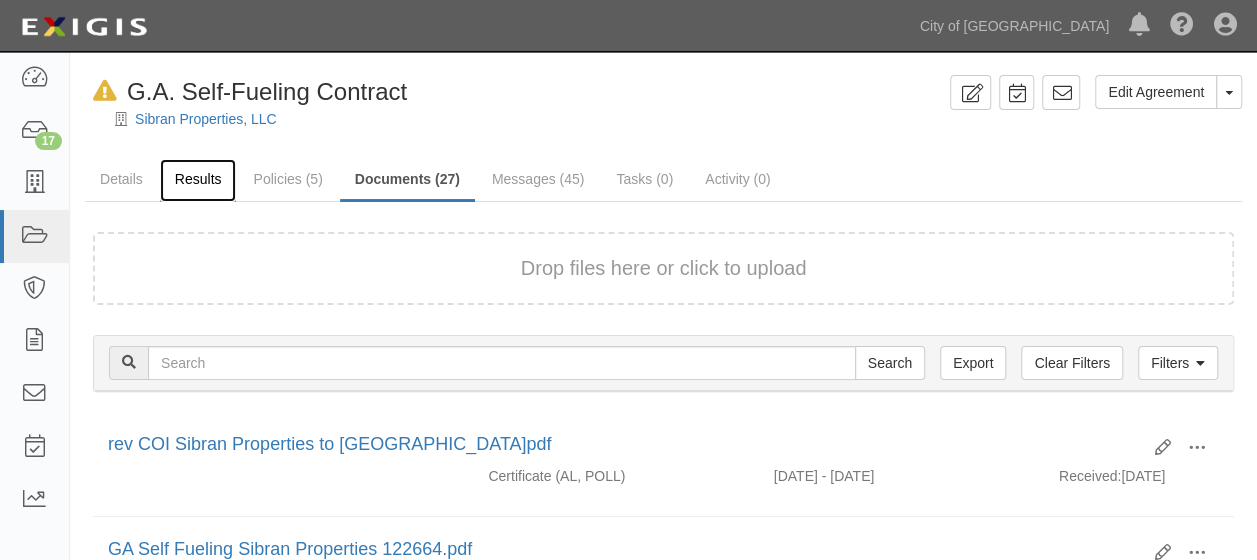 click on "Results" at bounding box center (198, 180) 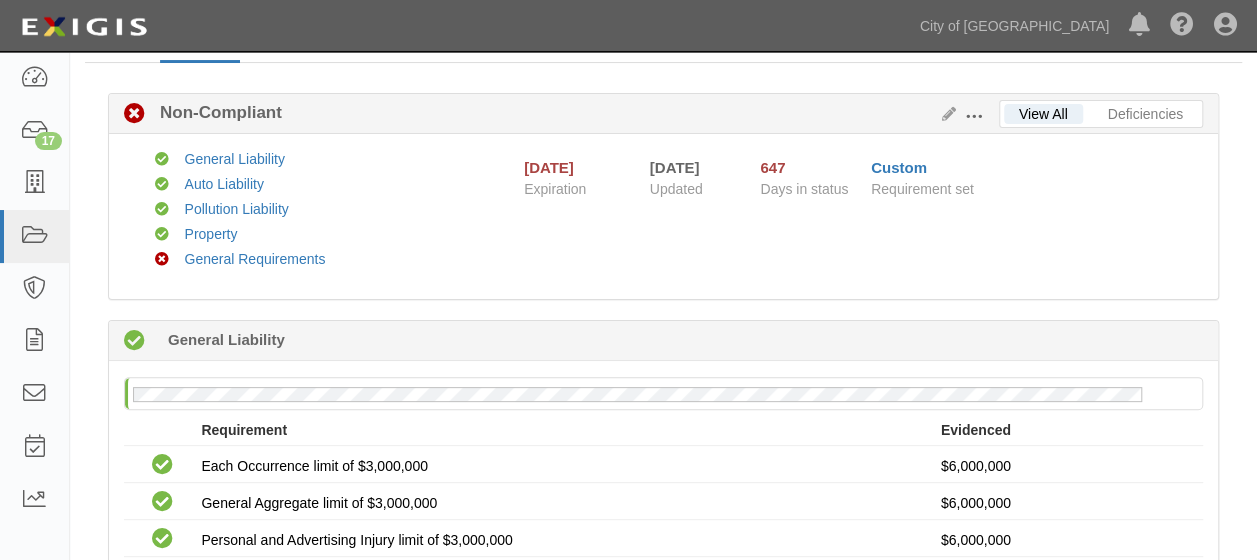 scroll, scrollTop: 0, scrollLeft: 0, axis: both 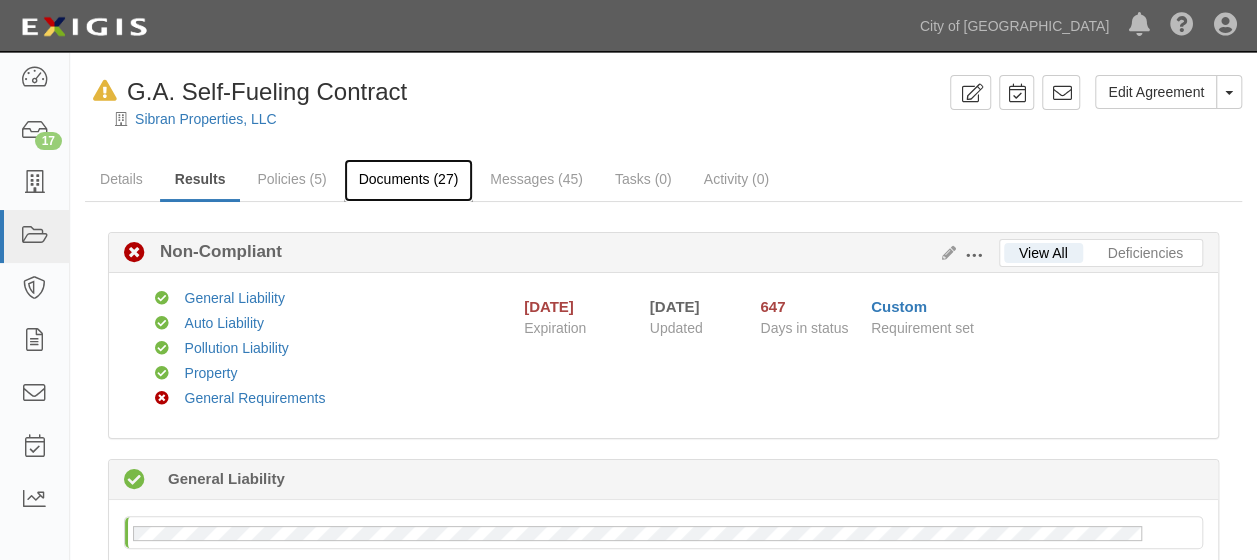 click on "Documents (27)" at bounding box center (409, 180) 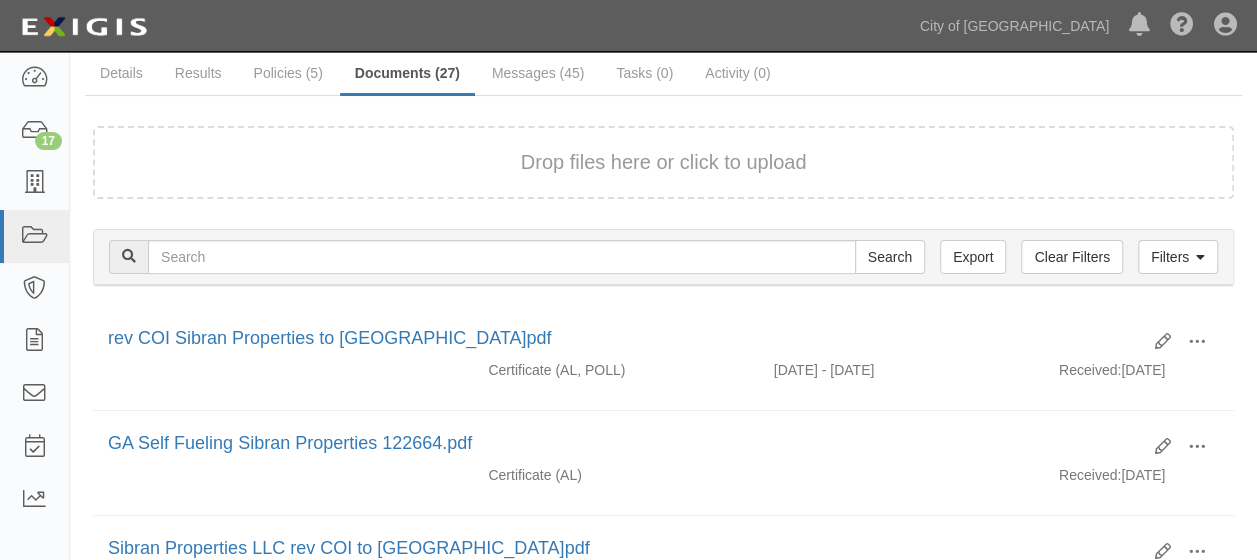 scroll, scrollTop: 0, scrollLeft: 0, axis: both 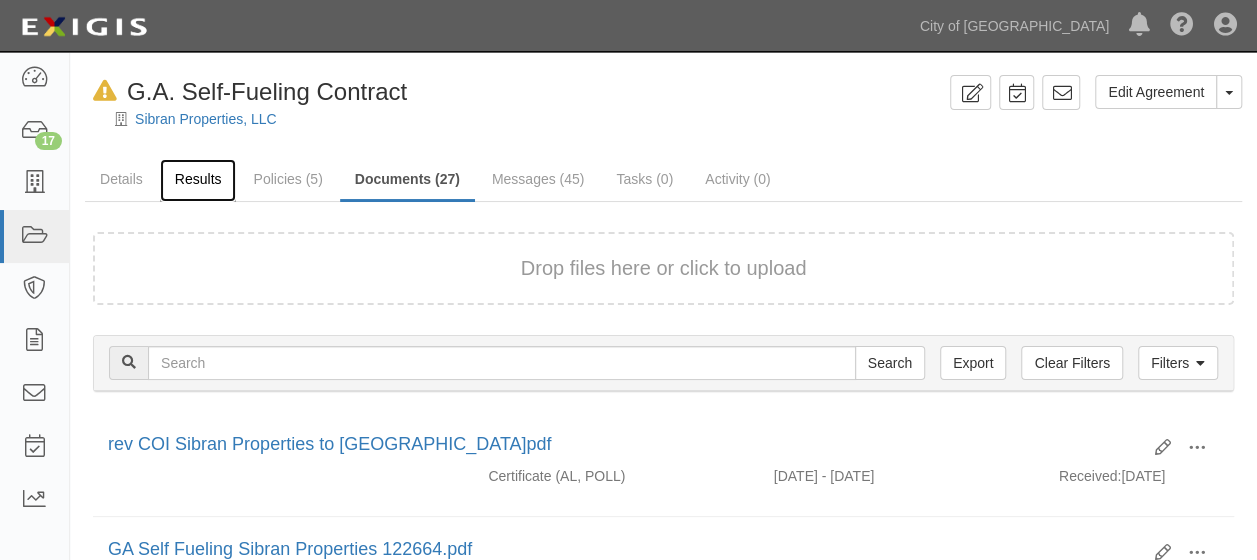click on "Results" at bounding box center [198, 180] 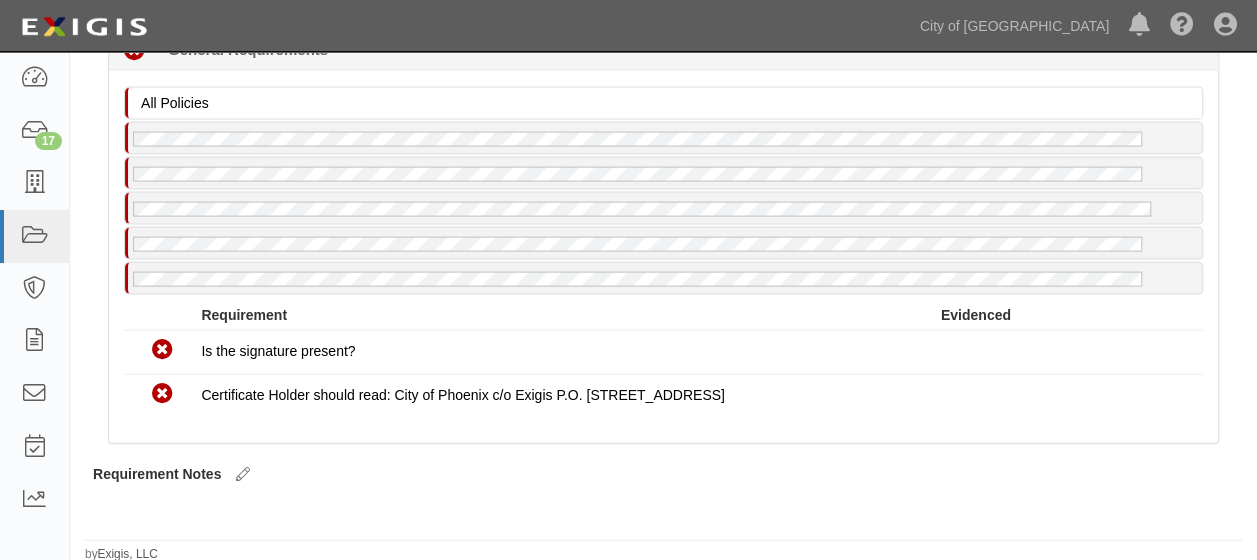 scroll, scrollTop: 2024, scrollLeft: 0, axis: vertical 